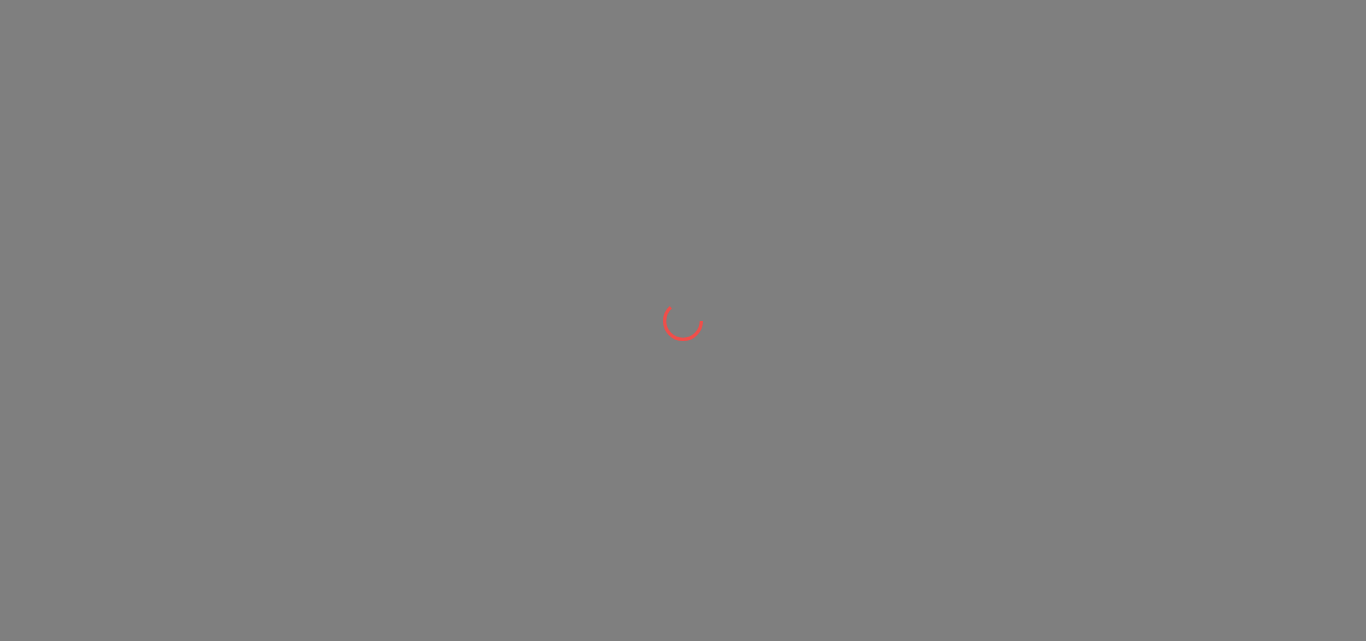 scroll, scrollTop: 0, scrollLeft: 0, axis: both 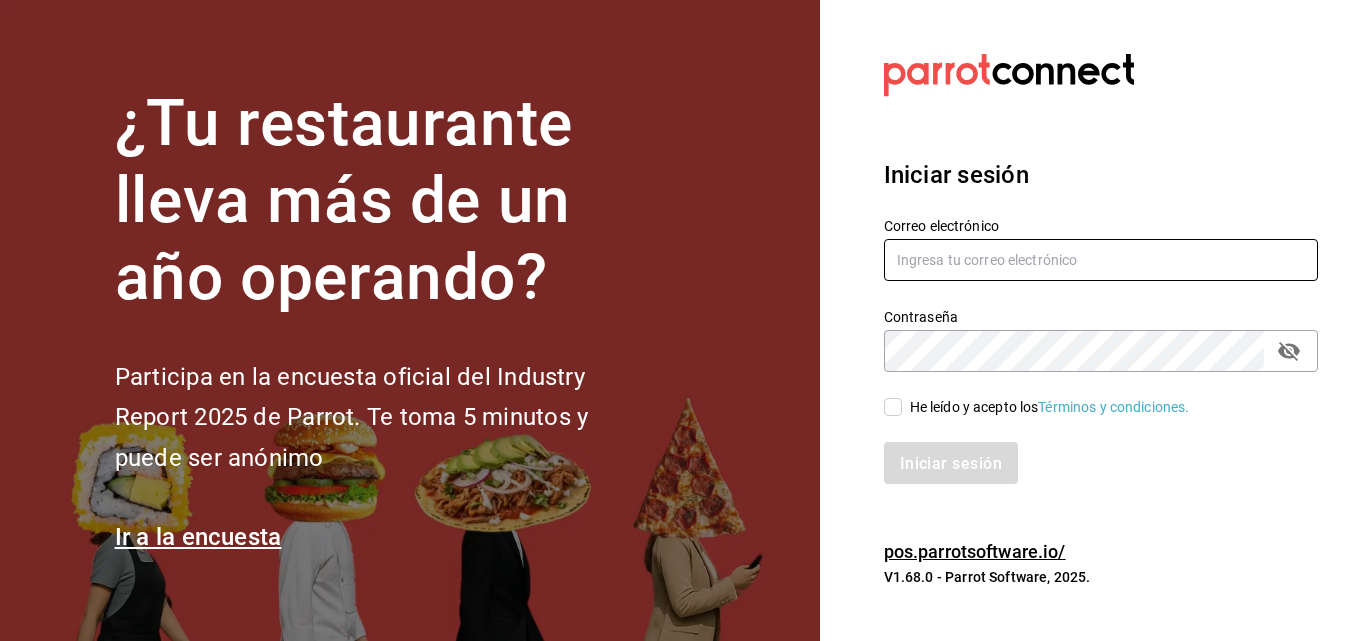 click at bounding box center [1101, 260] 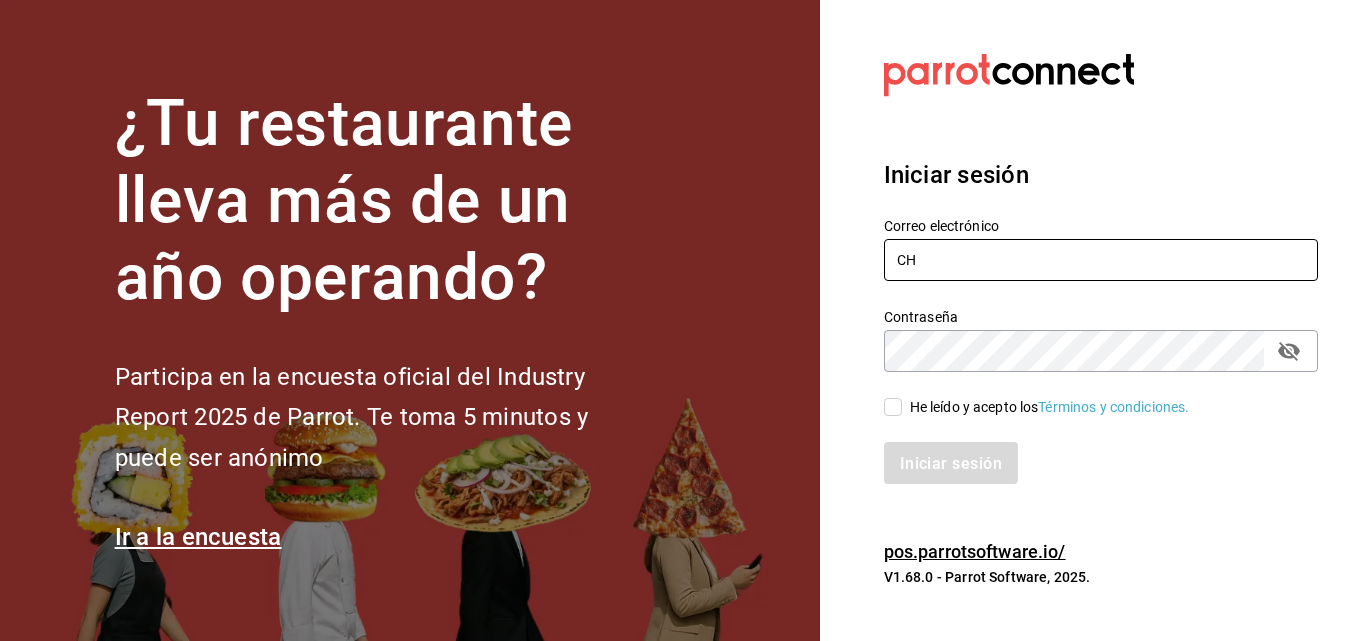 type on "C" 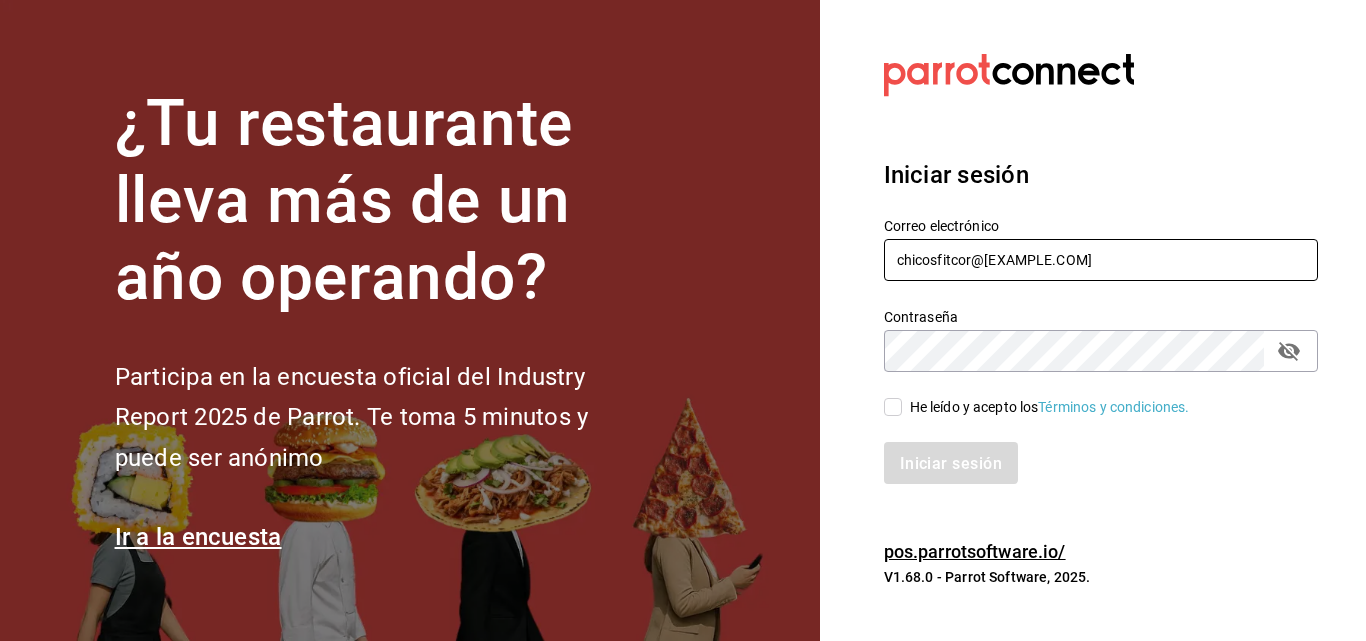 type on "chicosfitcor@[EXAMPLE.COM]" 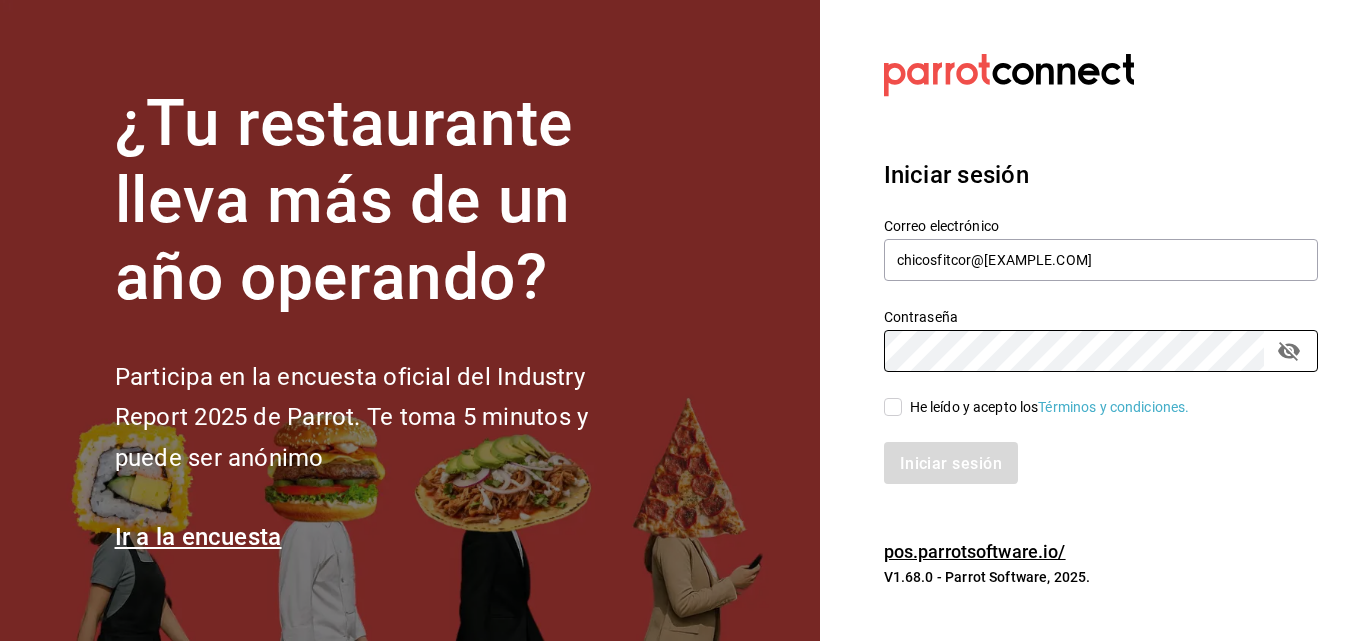 click on "He leído y acepto los" at bounding box center [974, 407] 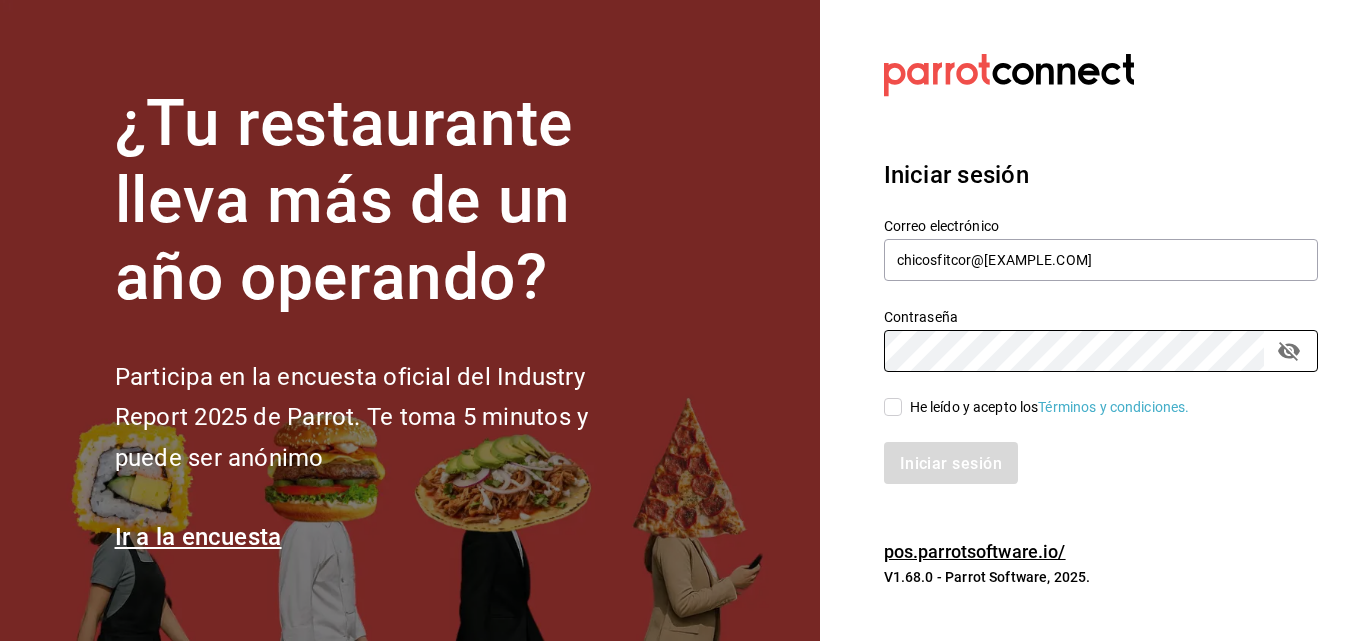 checkbox on "true" 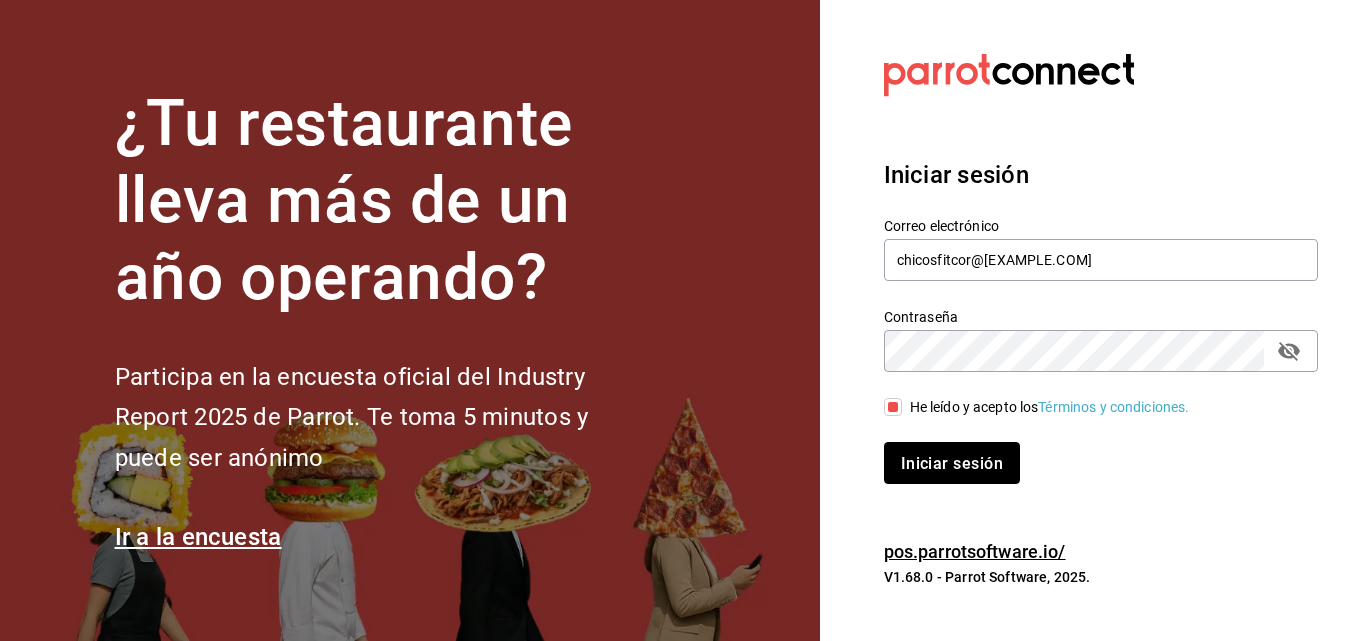 click on "Iniciar sesión" at bounding box center (952, 463) 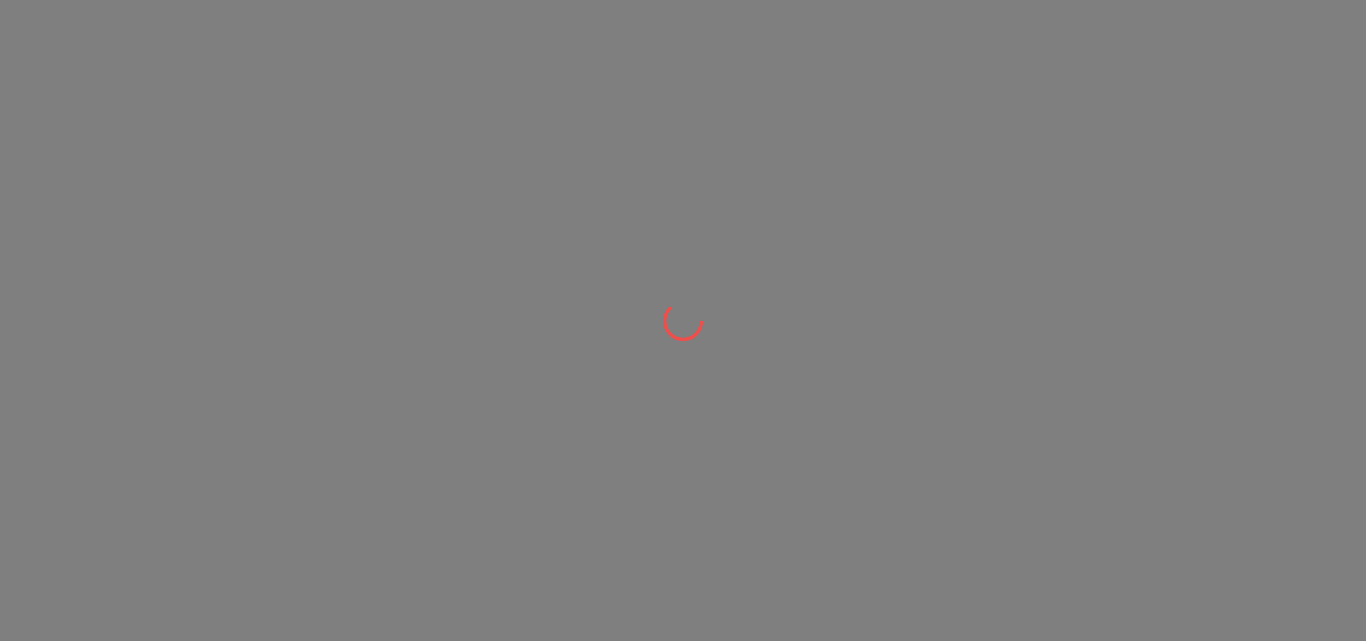 scroll, scrollTop: 0, scrollLeft: 0, axis: both 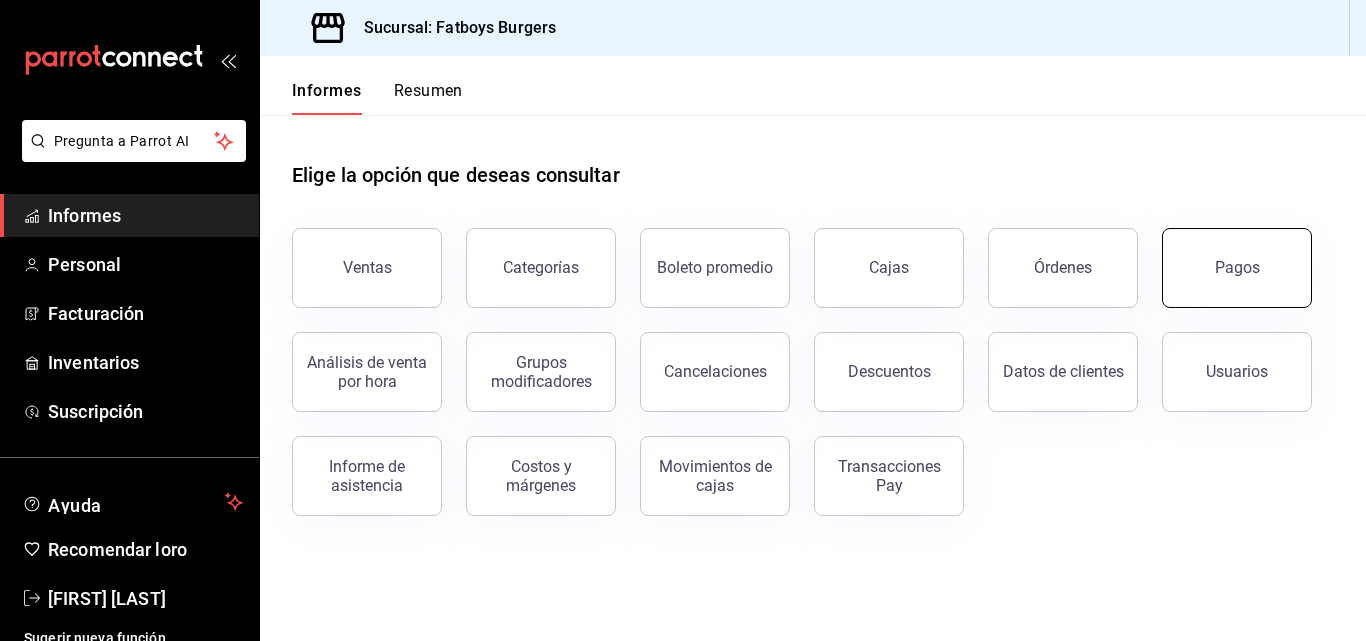 click on "Pagos" at bounding box center (1237, 268) 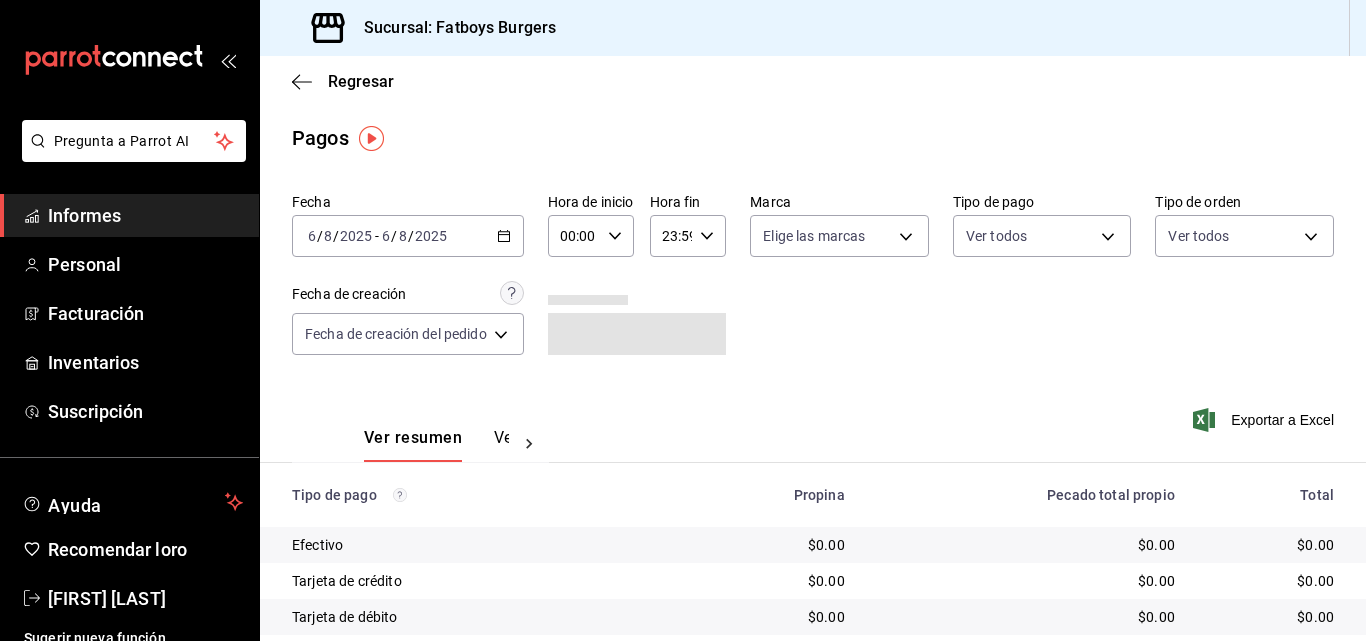click on "2025-08-06 6 / 8 / 2025 - 2025-08-06 6 / 8 / 2025" at bounding box center (408, 236) 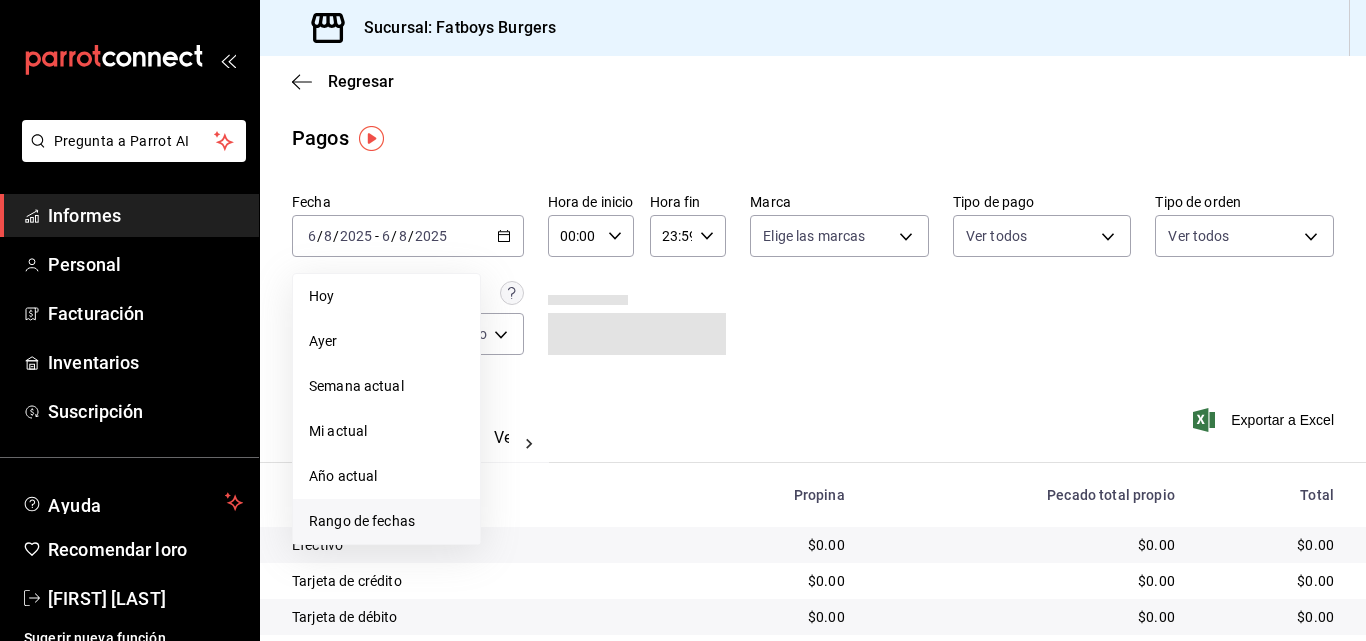 click on "Rango de fechas" at bounding box center (362, 521) 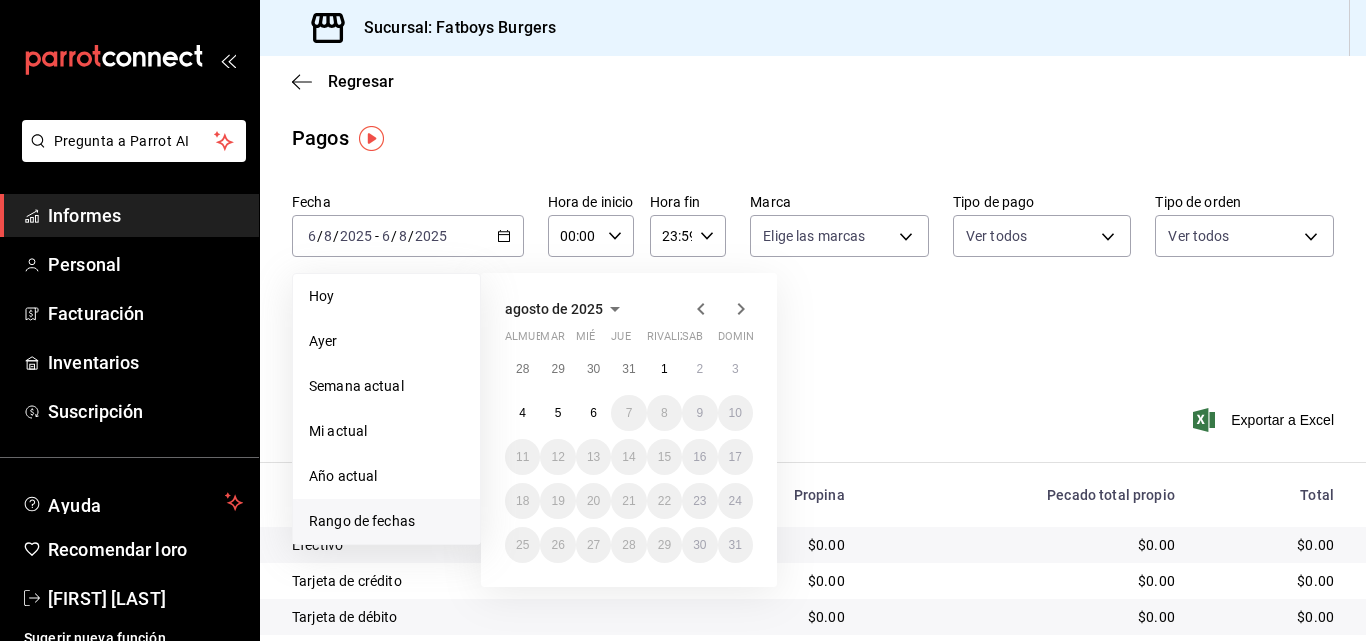 click 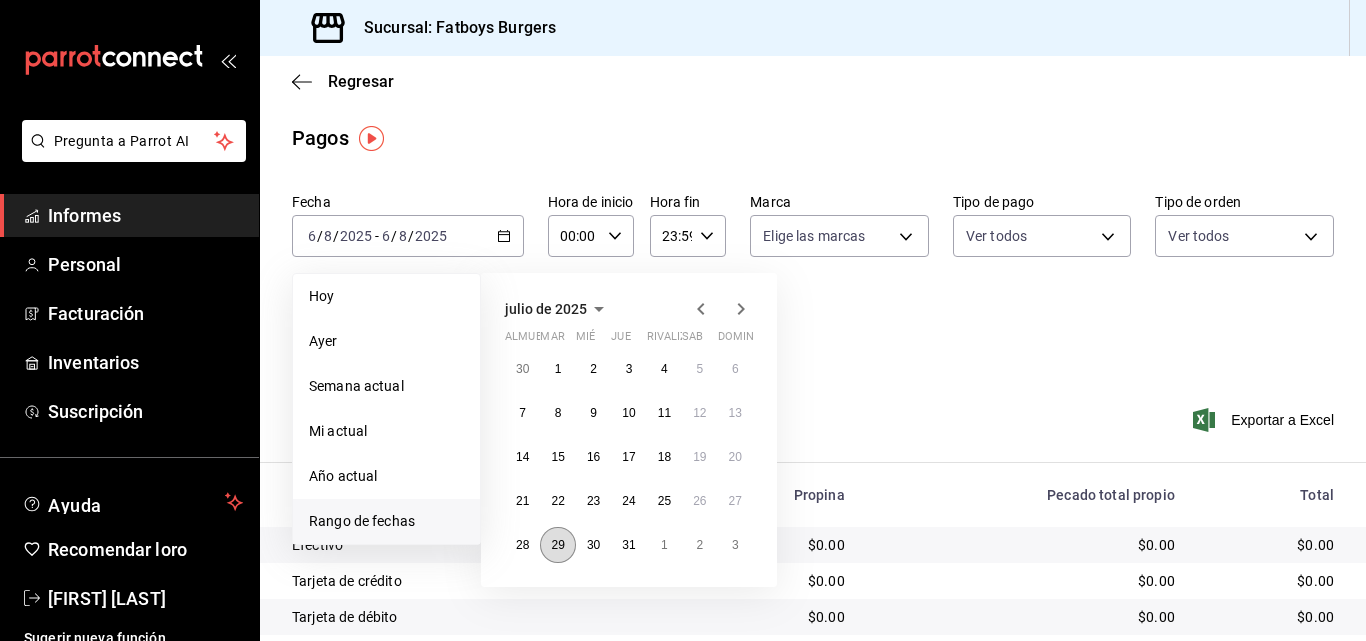click on "29" at bounding box center (557, 545) 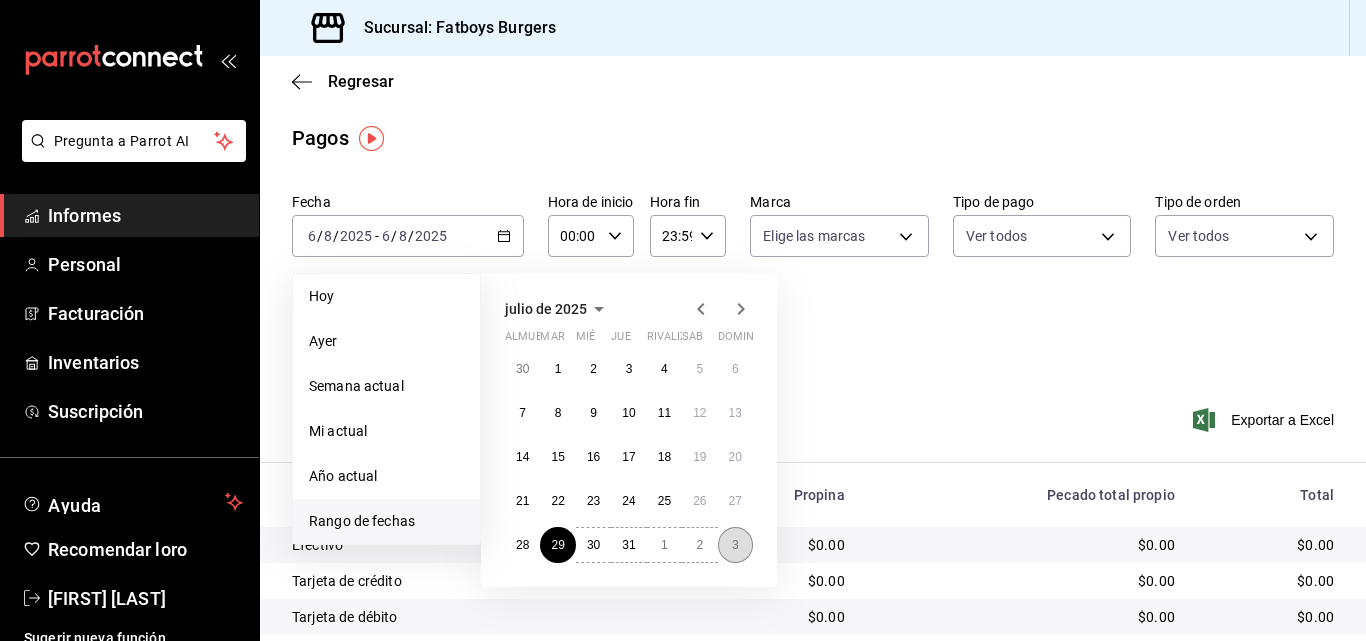 click on "3" at bounding box center [735, 545] 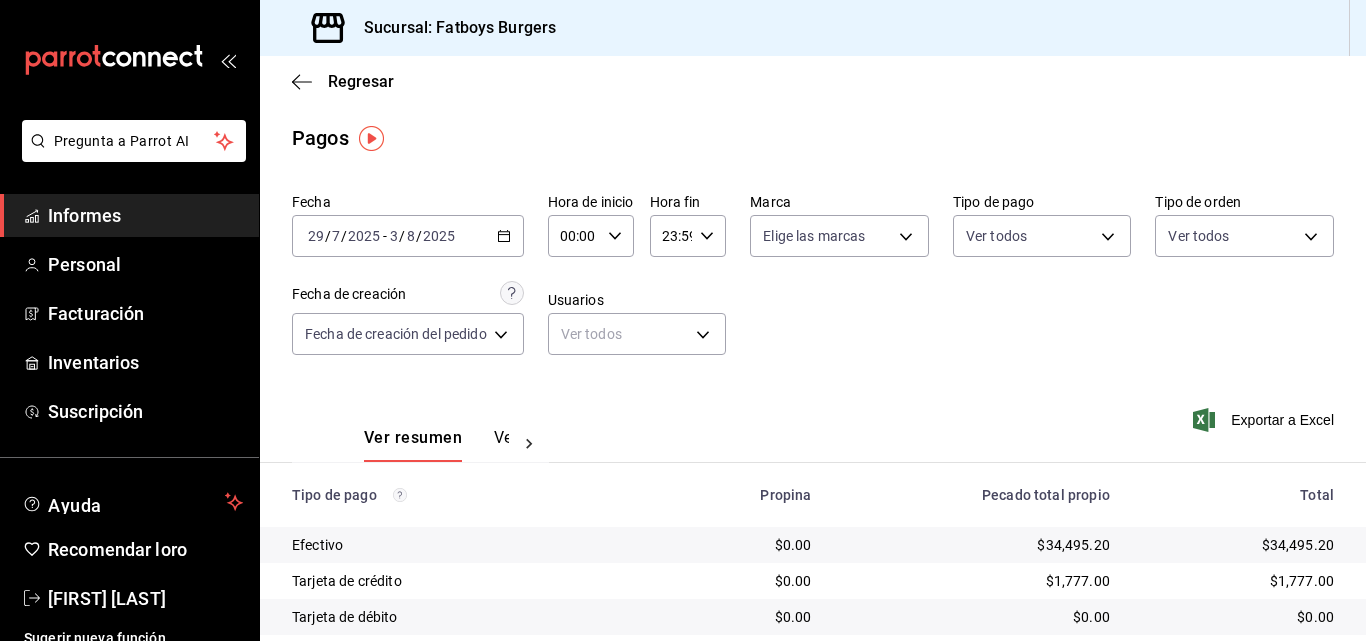 click on "[YYYY]-[MM]-[DD] [DD] / [MM] / [YYYY] - [YYYY]-[MM]-[DD] [DD] / [MM] / [YYYY]" at bounding box center [408, 236] 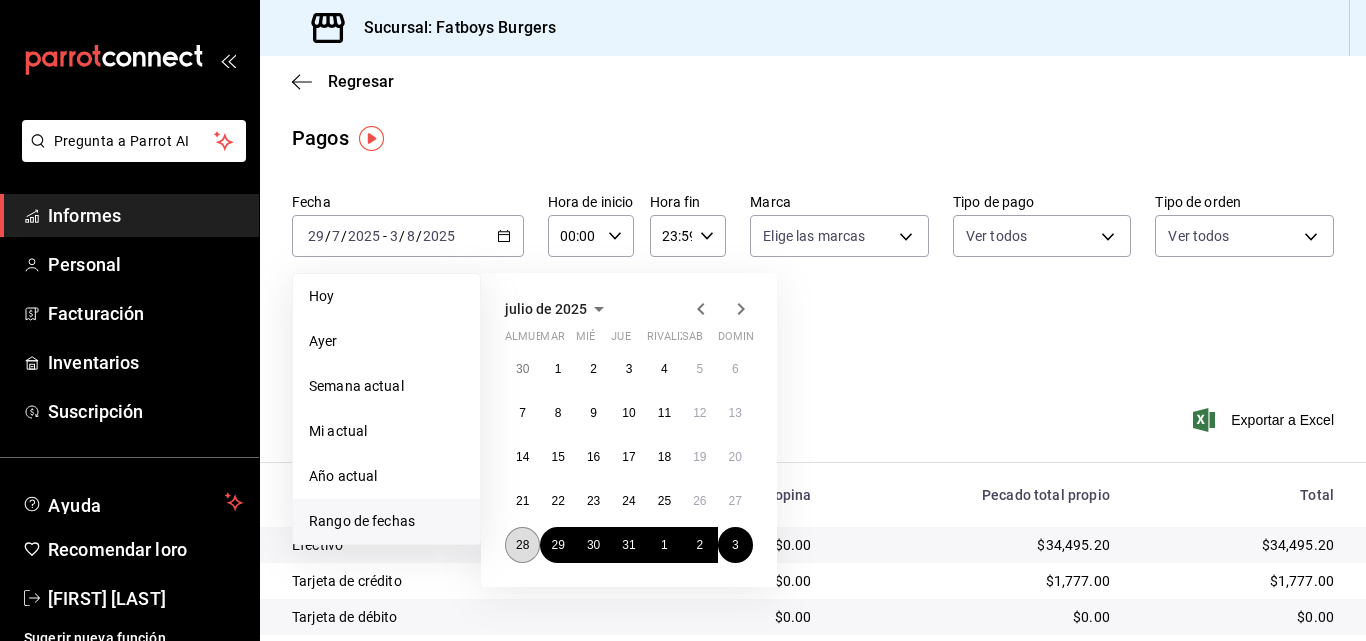 click on "28" at bounding box center (522, 545) 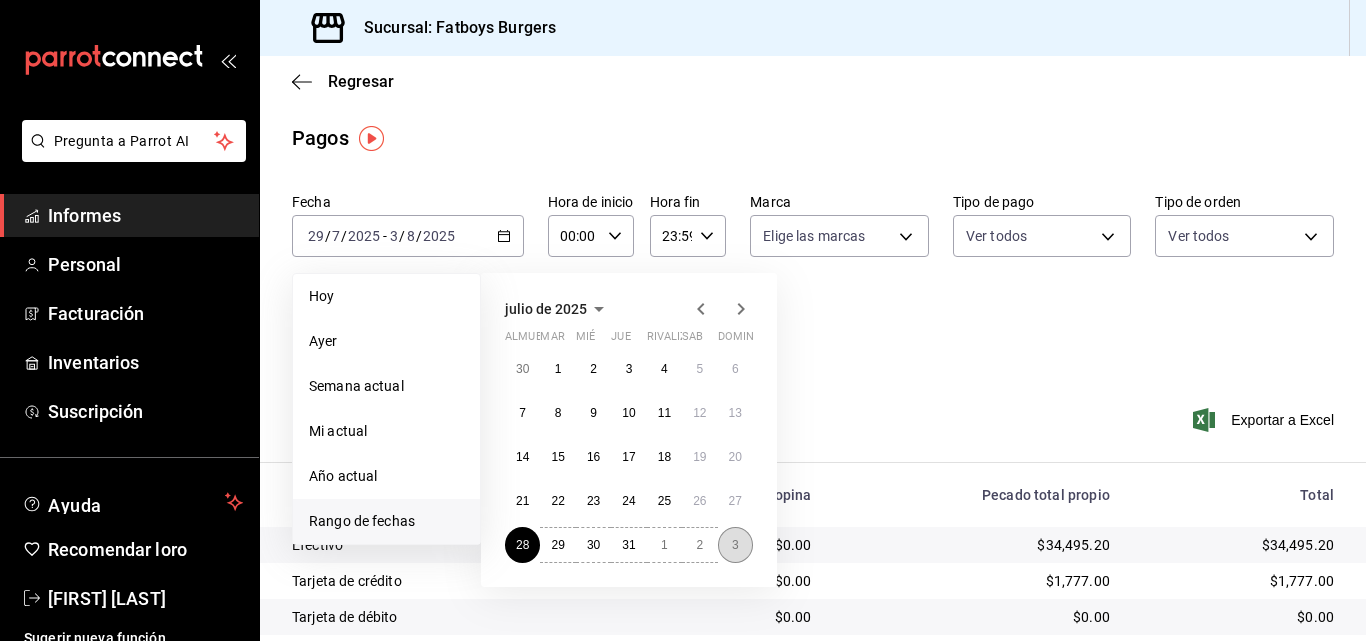 click on "3" at bounding box center [735, 545] 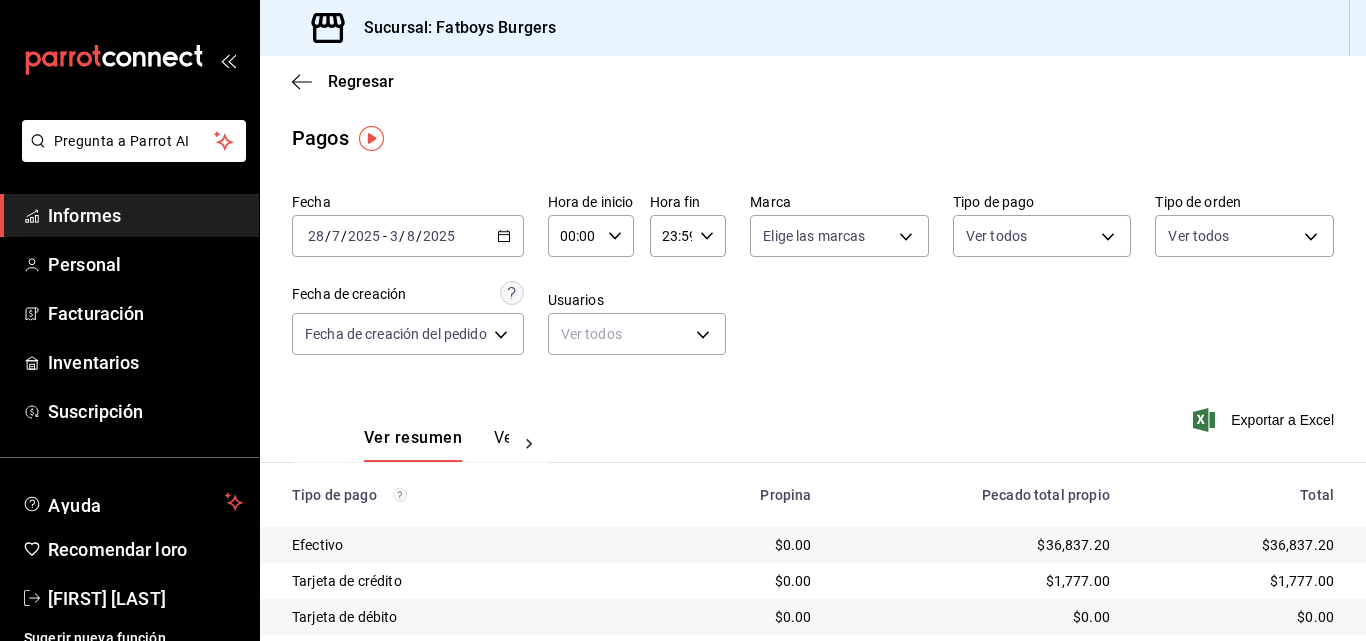 scroll, scrollTop: 242, scrollLeft: 0, axis: vertical 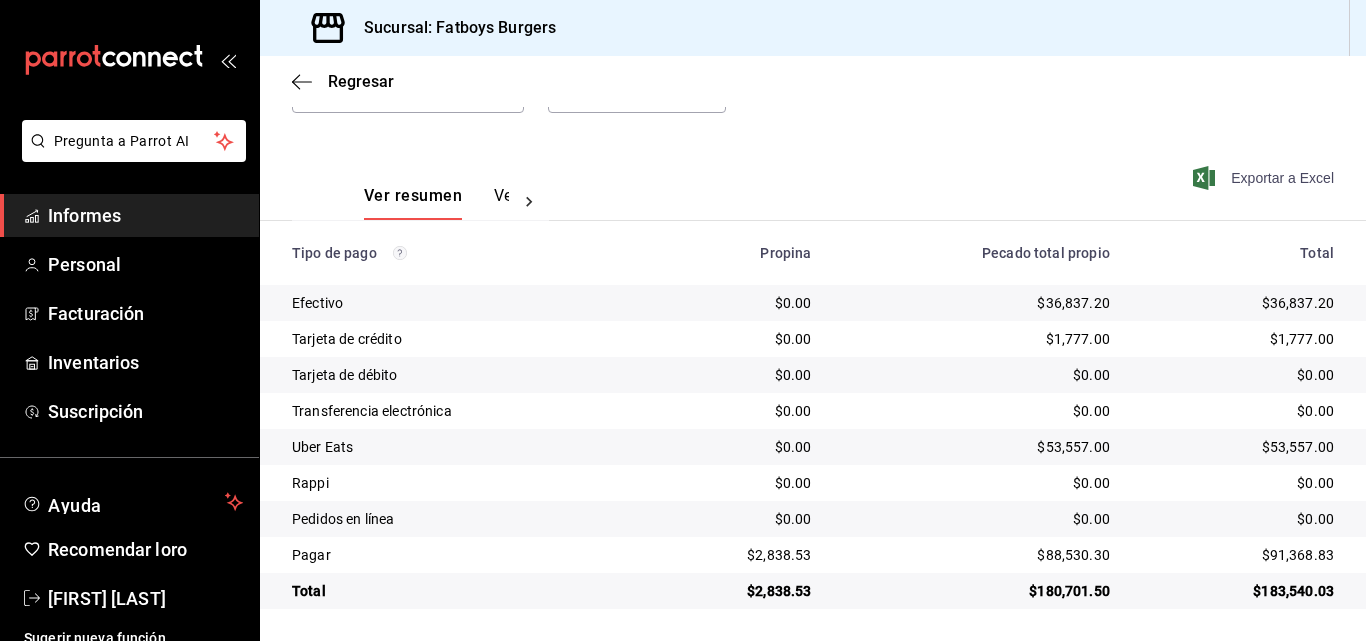 click on "Exportar a Excel" at bounding box center [1265, 178] 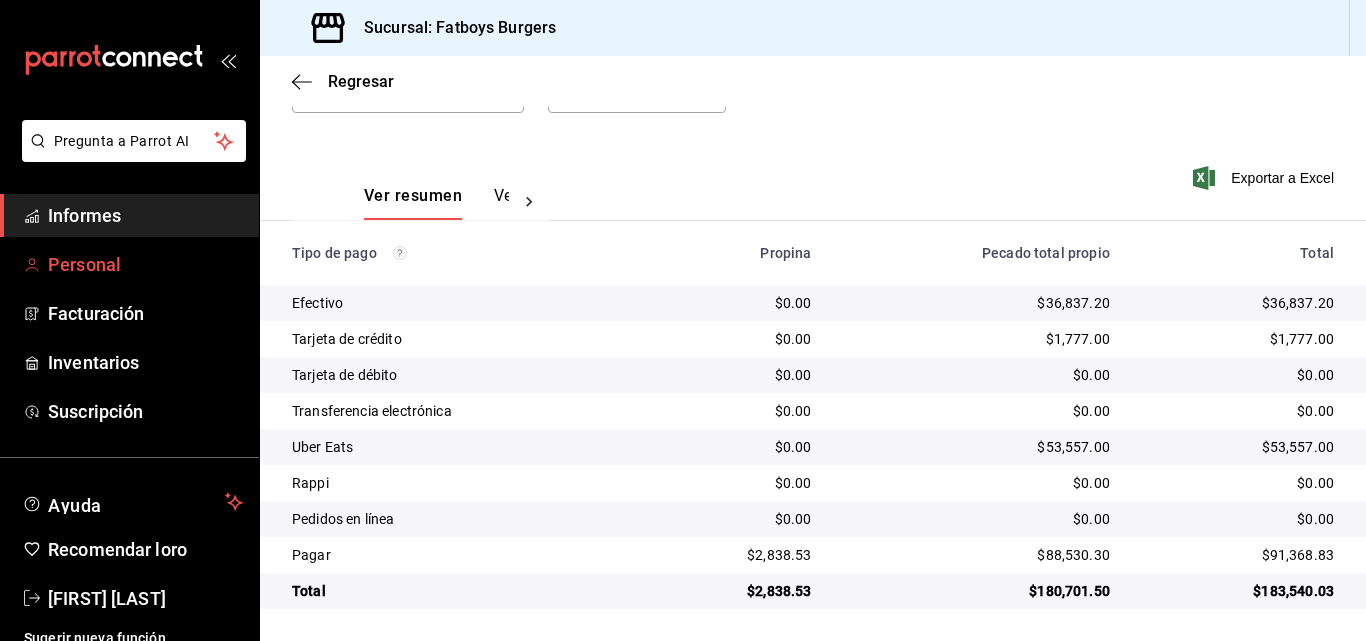 scroll, scrollTop: 16, scrollLeft: 0, axis: vertical 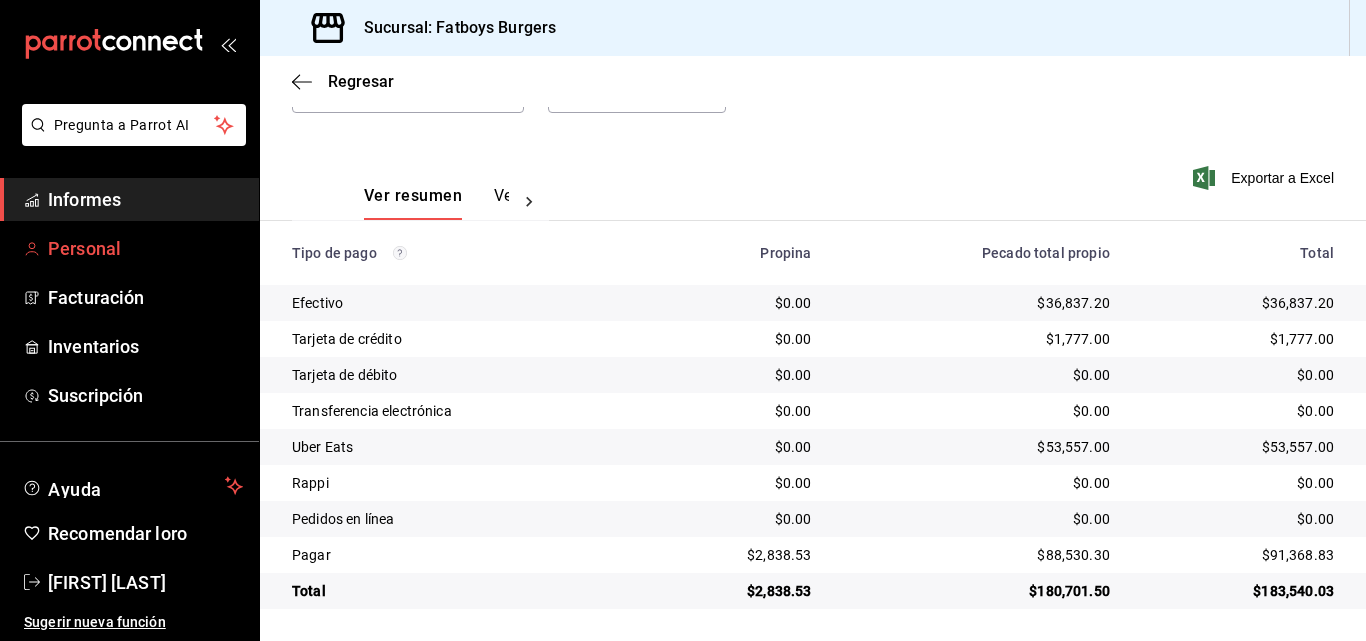 click on "Personal" at bounding box center (84, 248) 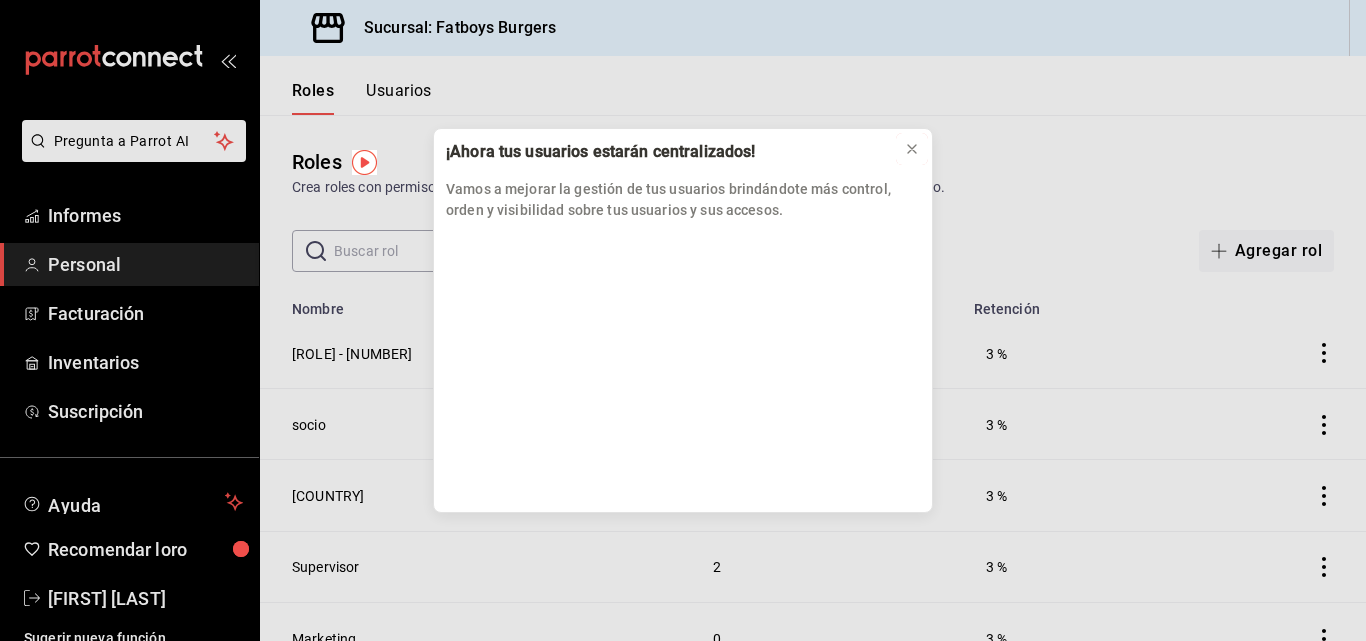 click 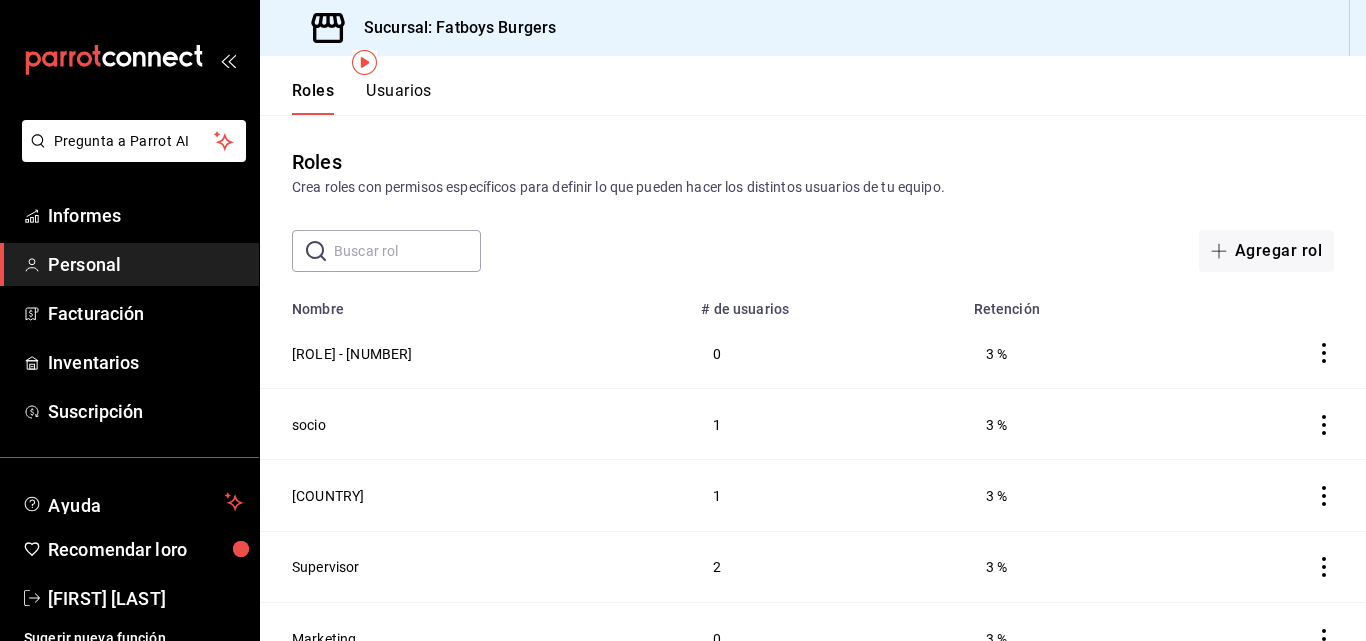 scroll, scrollTop: 100, scrollLeft: 0, axis: vertical 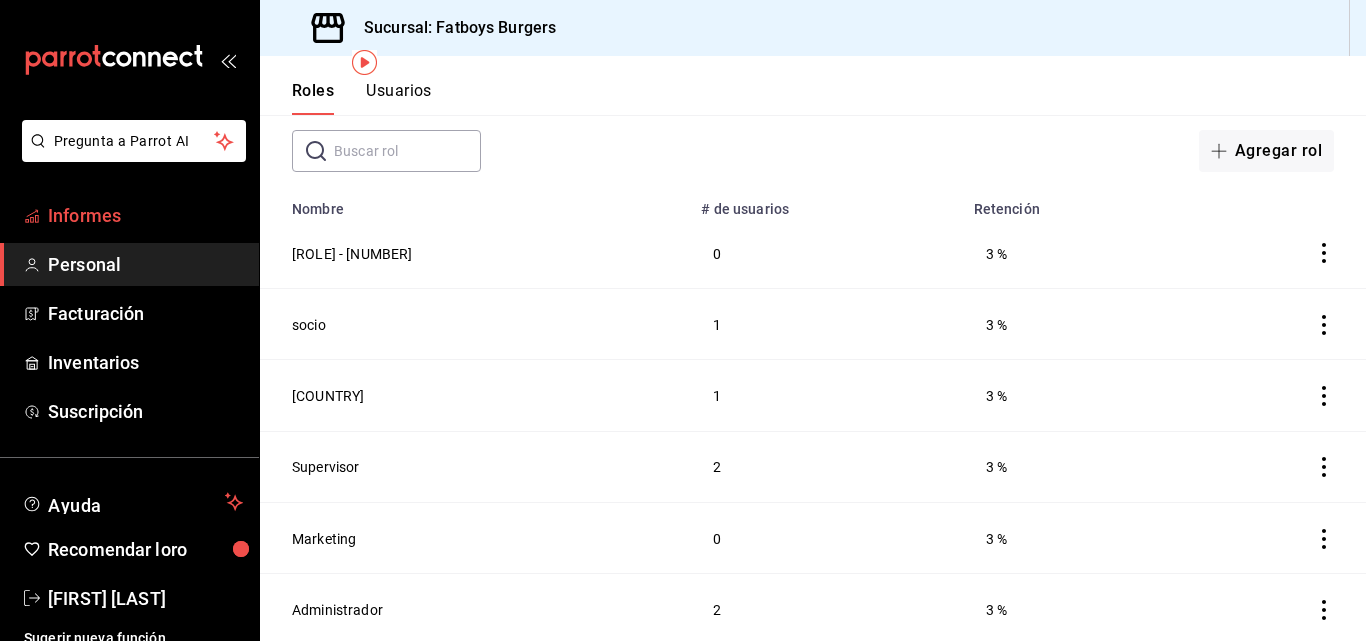 click on "Informes" at bounding box center (84, 215) 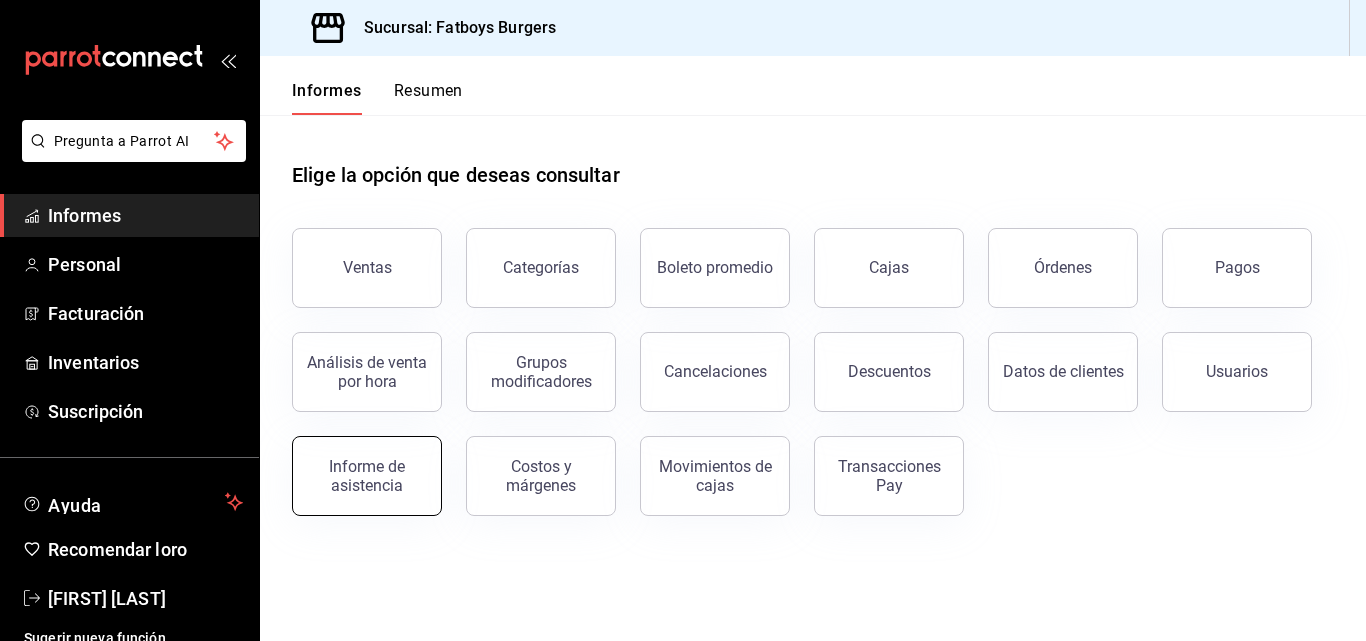 click on "Informe de asistencia" at bounding box center [367, 476] 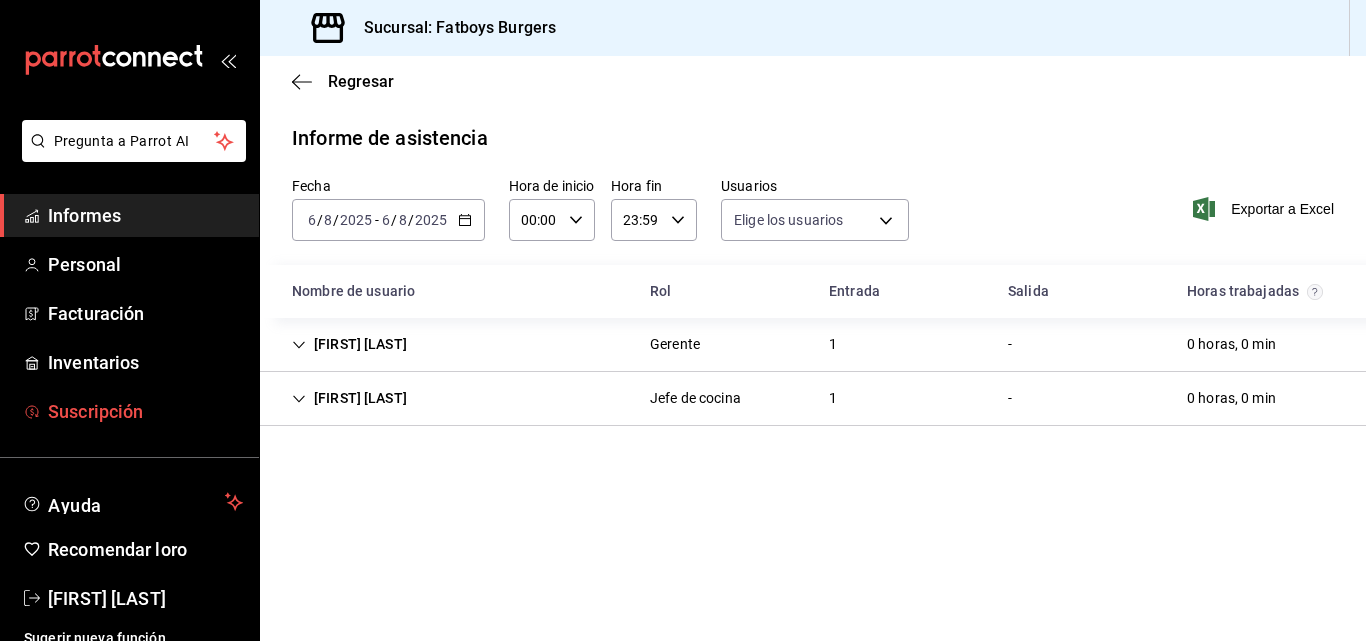 type on "[UUID],[UUID],[UUID],[UUID],[UUID],[UUID],[UUID],[UUID],[UUID],[UUID],[UUID],[UUID],[UUID],[UUID],[UUID],[UUID],[UUID],[UUID],[UUID]" 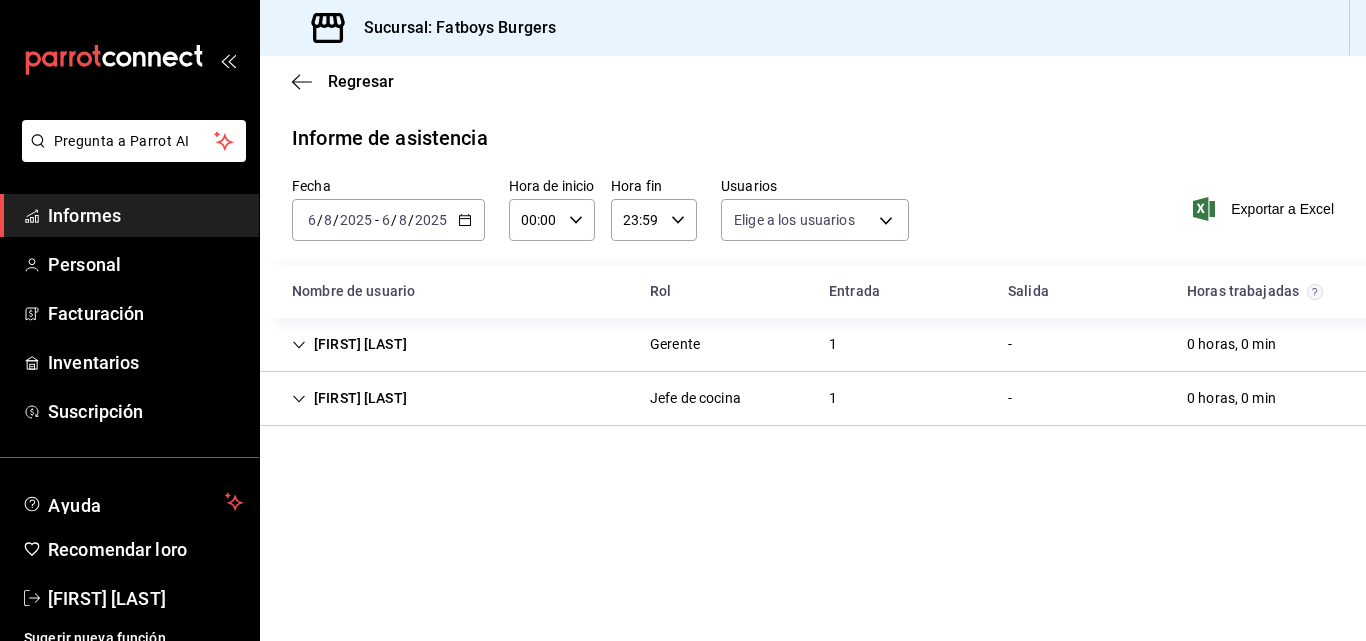click 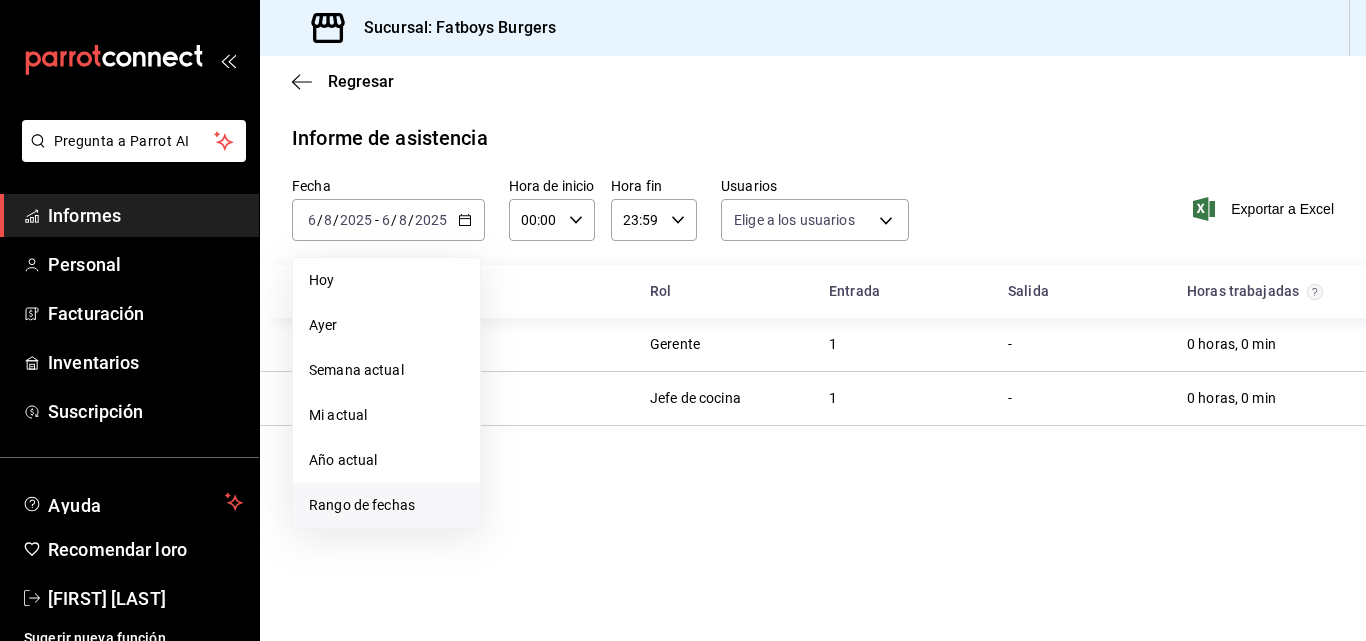 click on "Rango de fechas" at bounding box center (386, 505) 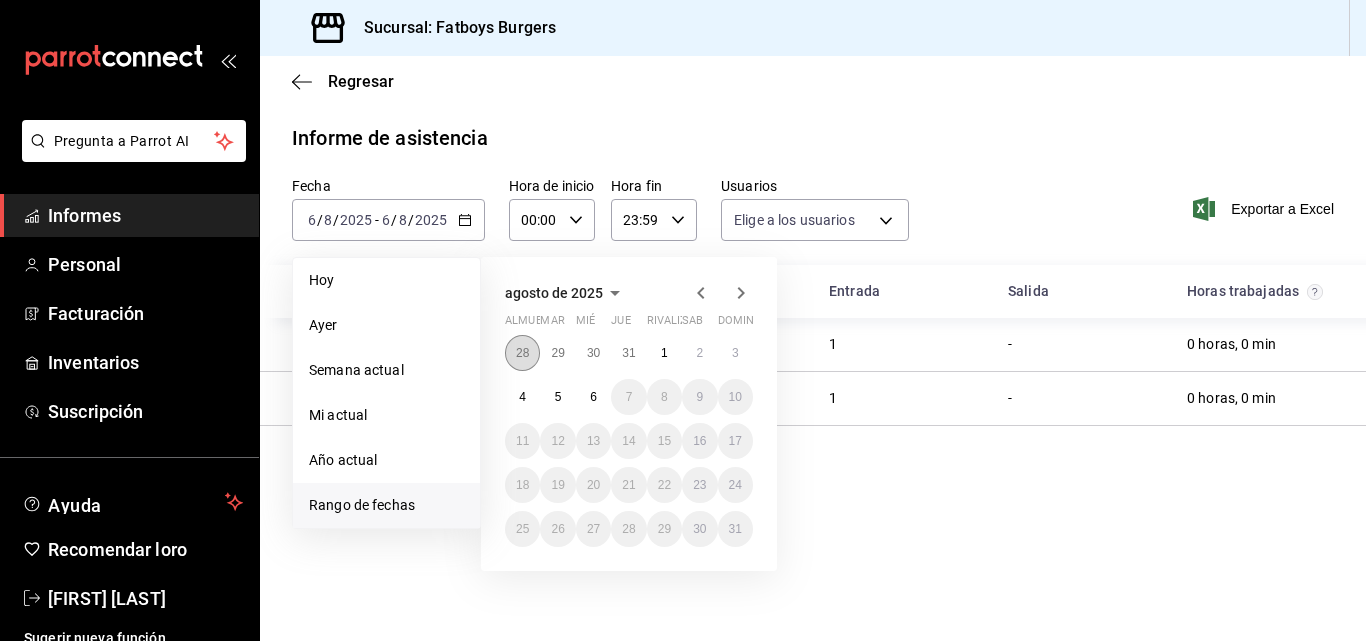 click on "28" at bounding box center [522, 353] 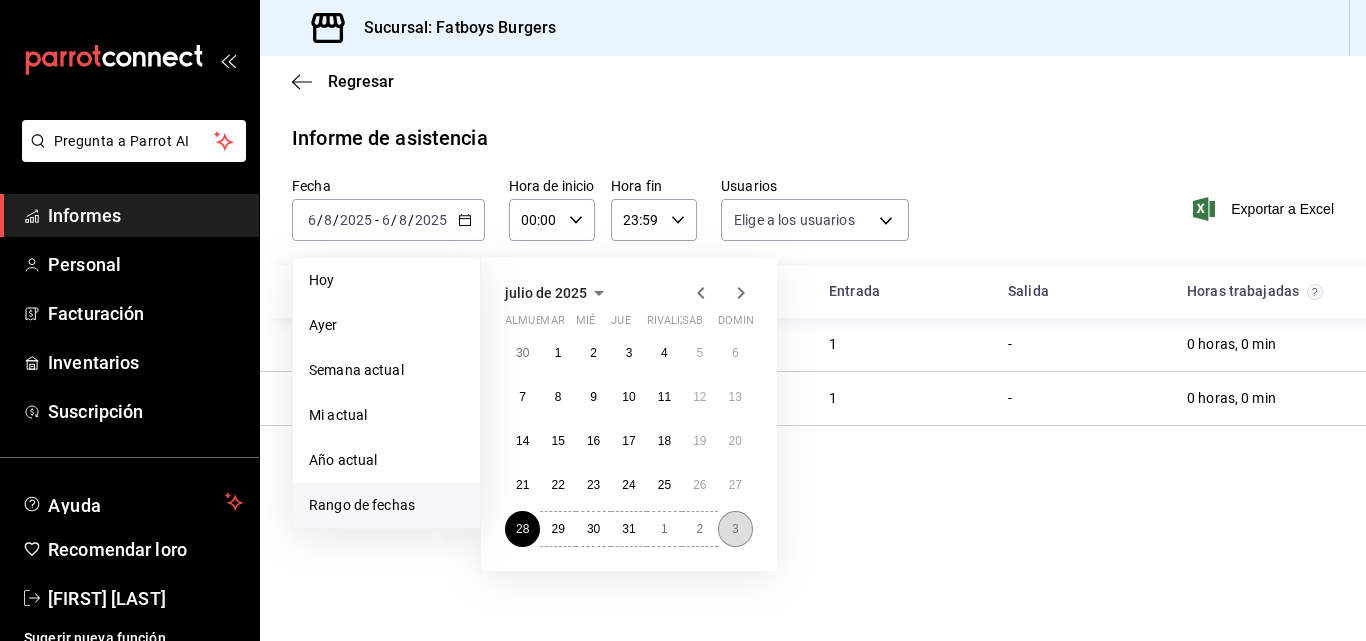 click on "3" at bounding box center (735, 529) 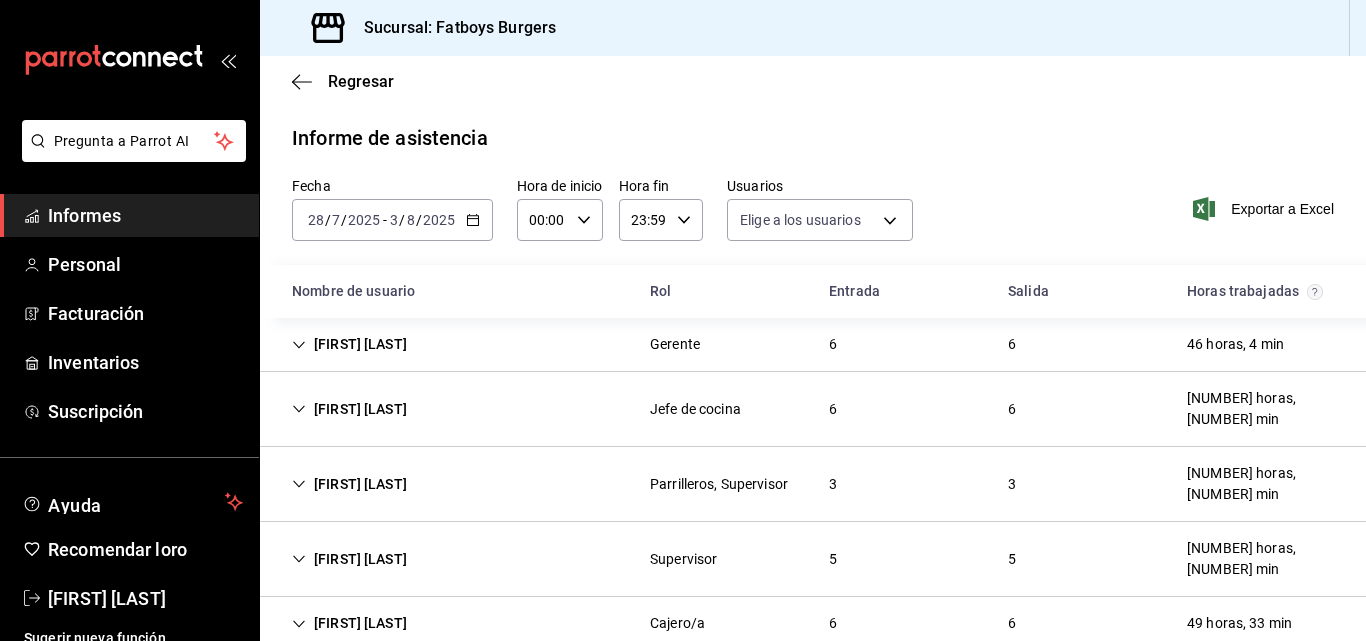 scroll, scrollTop: 100, scrollLeft: 0, axis: vertical 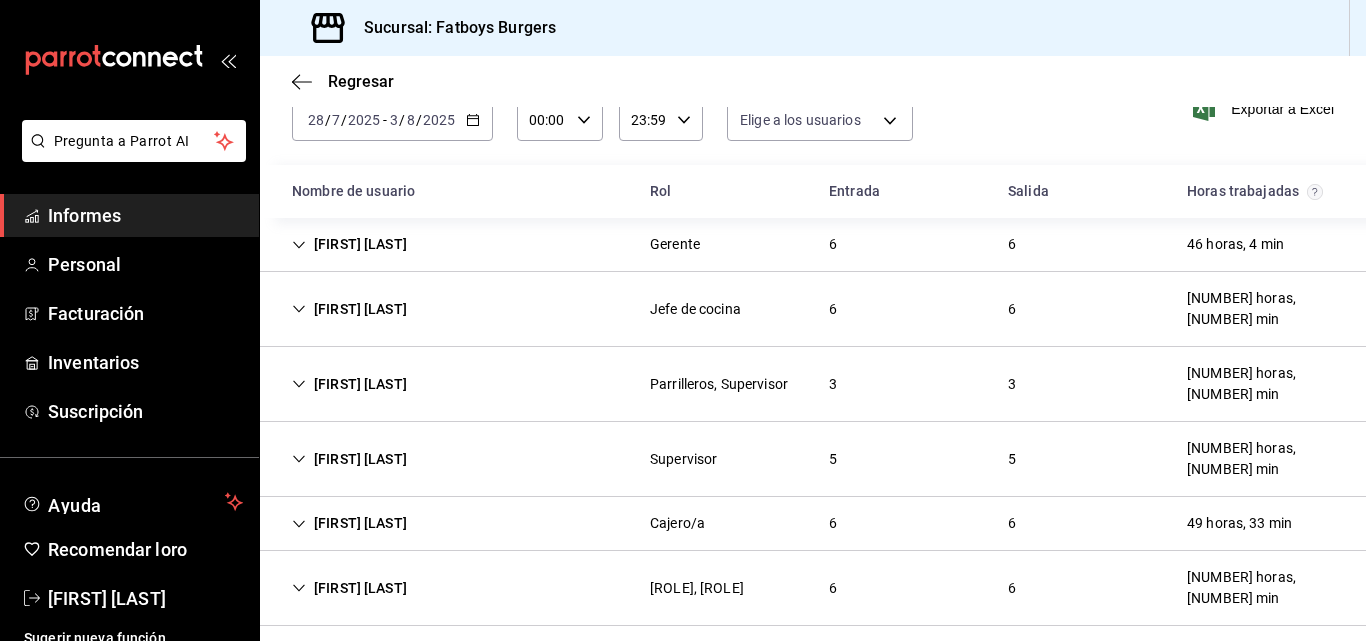 click on "[FIRST] [LAST] [ROLE] [NUMBER] [NUMBER] [NUMBER] horas, [NUMBER] min" at bounding box center [813, 309] 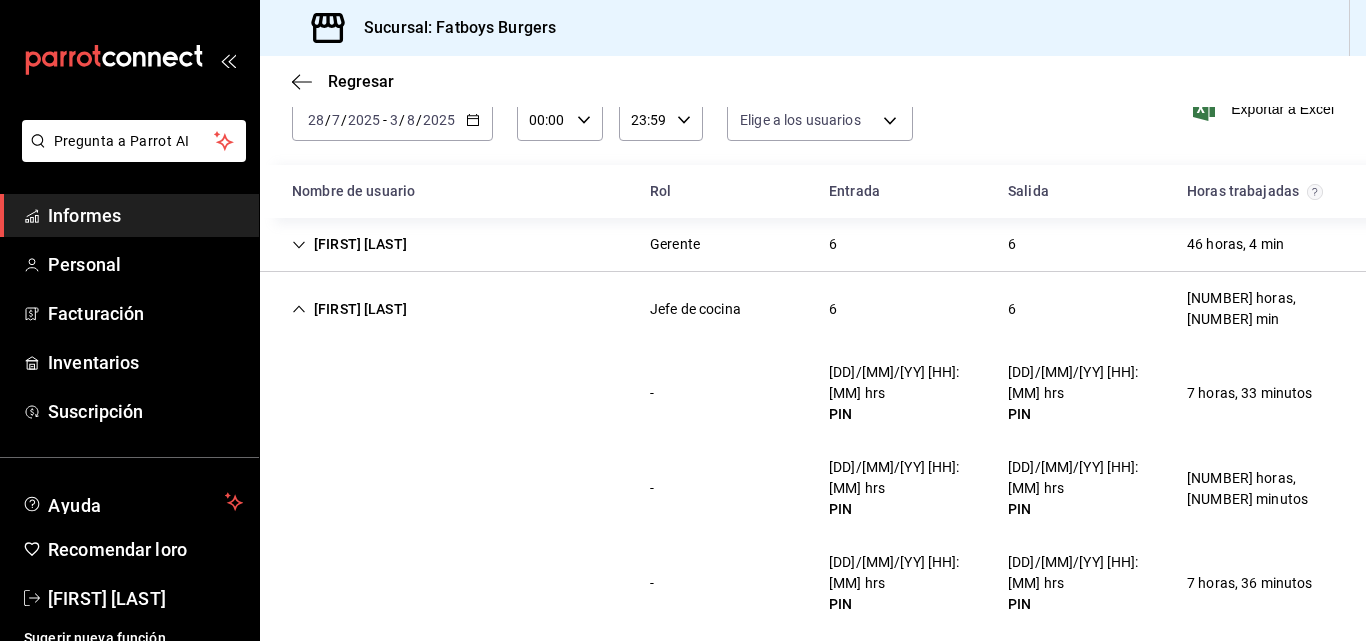 scroll, scrollTop: 500, scrollLeft: 0, axis: vertical 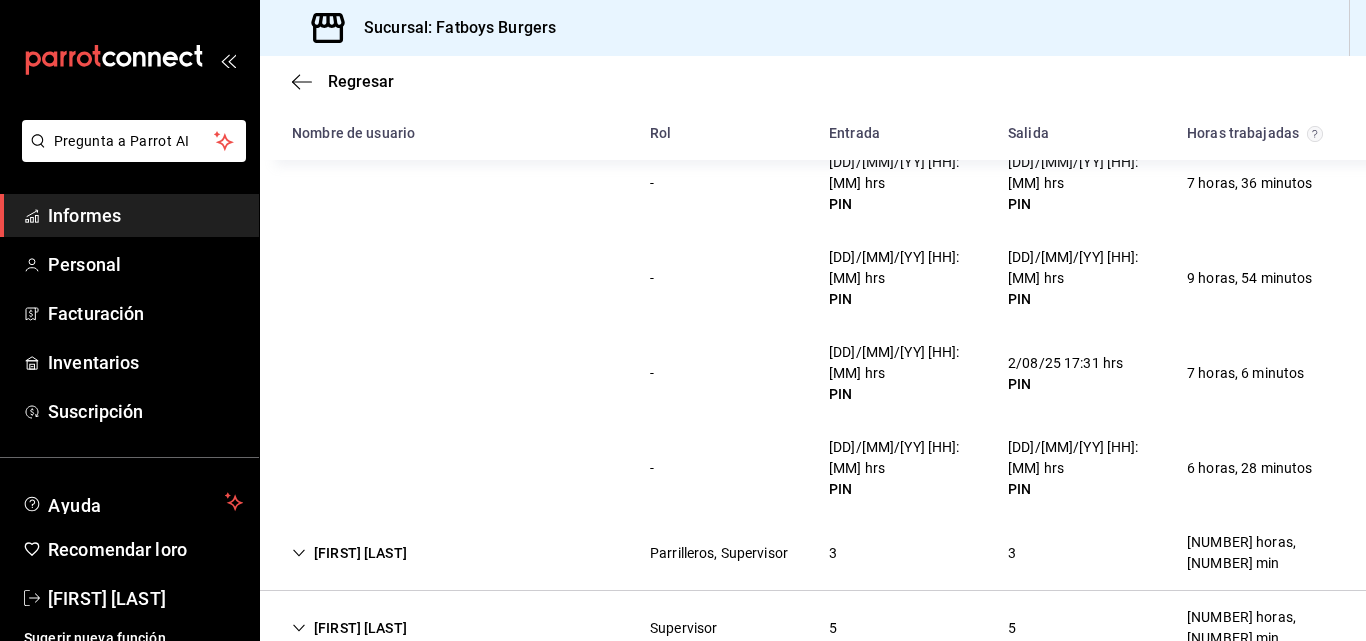 click on "Parrilleros, Supervisor" at bounding box center [719, 553] 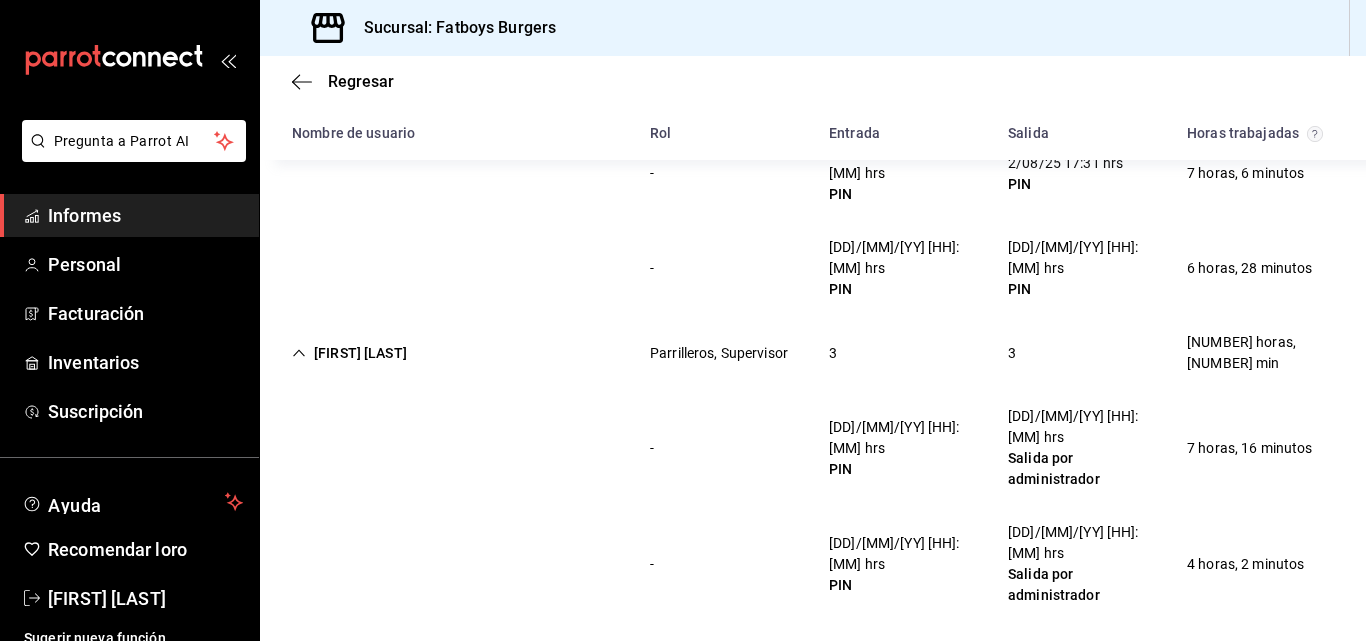 scroll, scrollTop: 868, scrollLeft: 0, axis: vertical 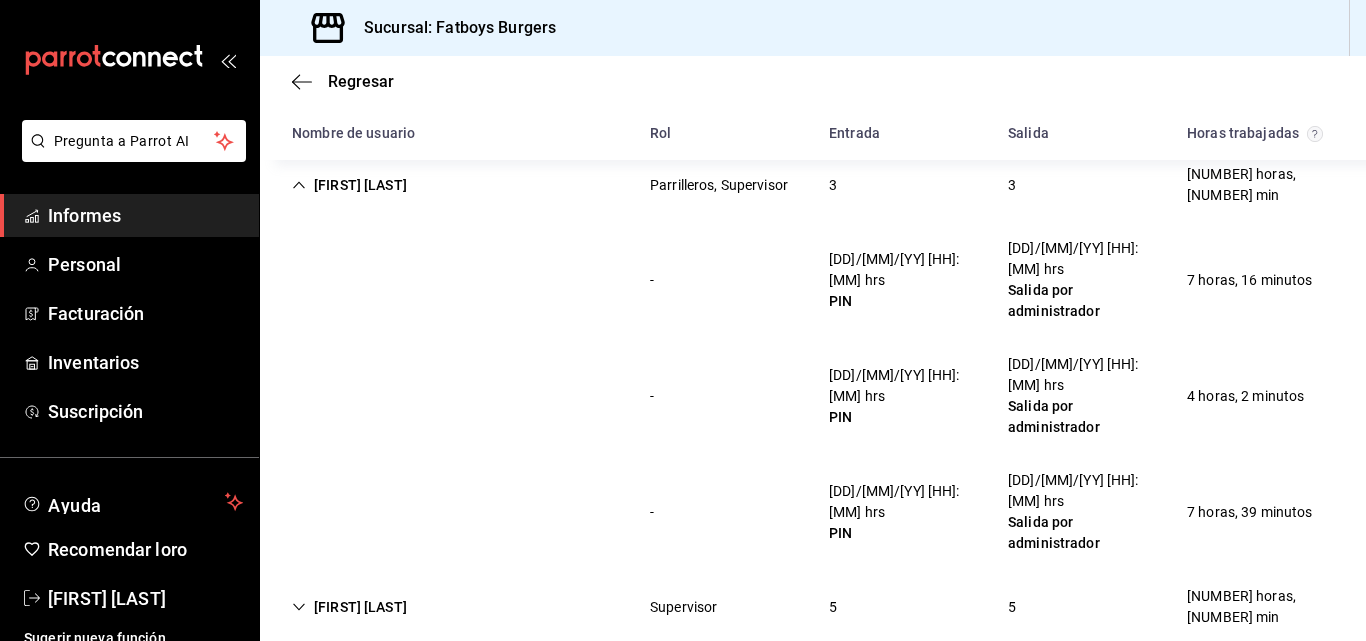click 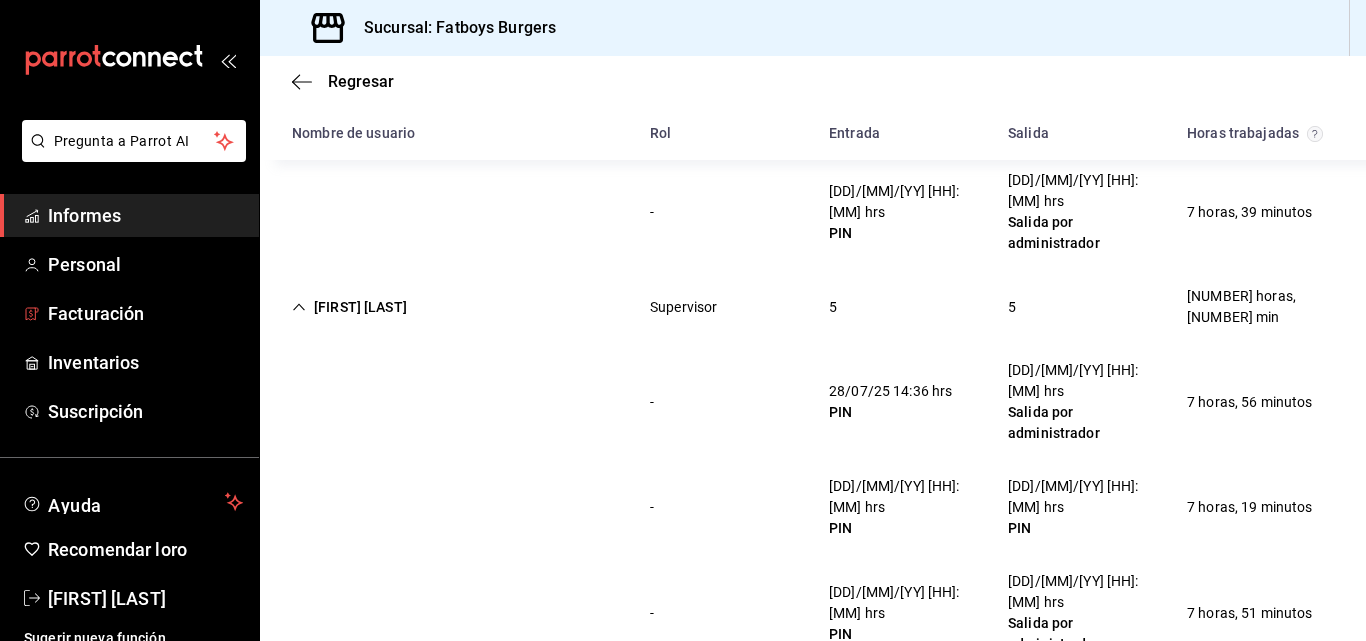 scroll, scrollTop: 1321, scrollLeft: 0, axis: vertical 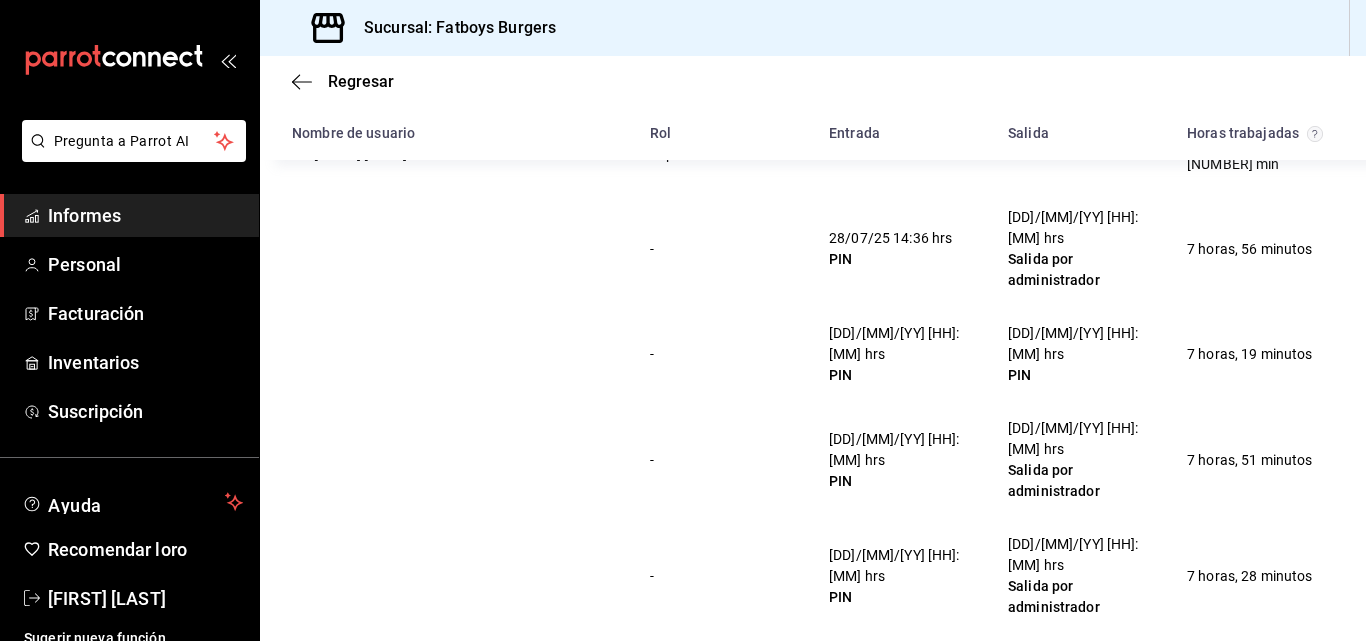 click 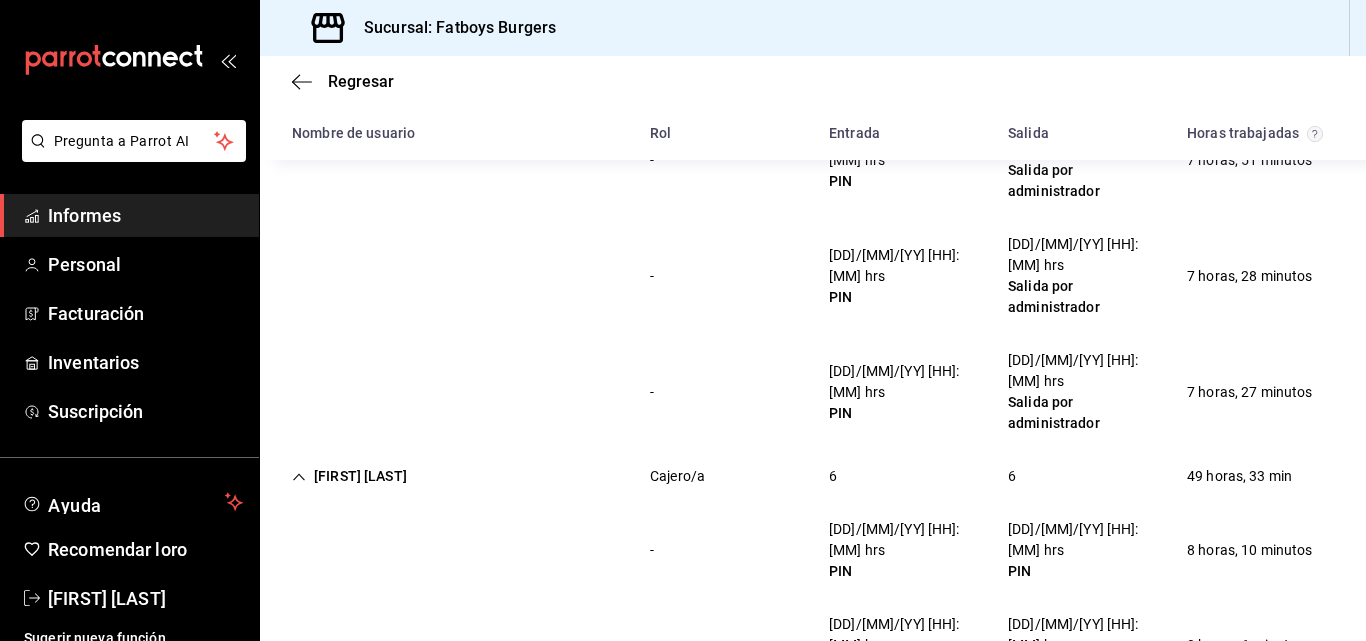 scroll, scrollTop: 1764, scrollLeft: 0, axis: vertical 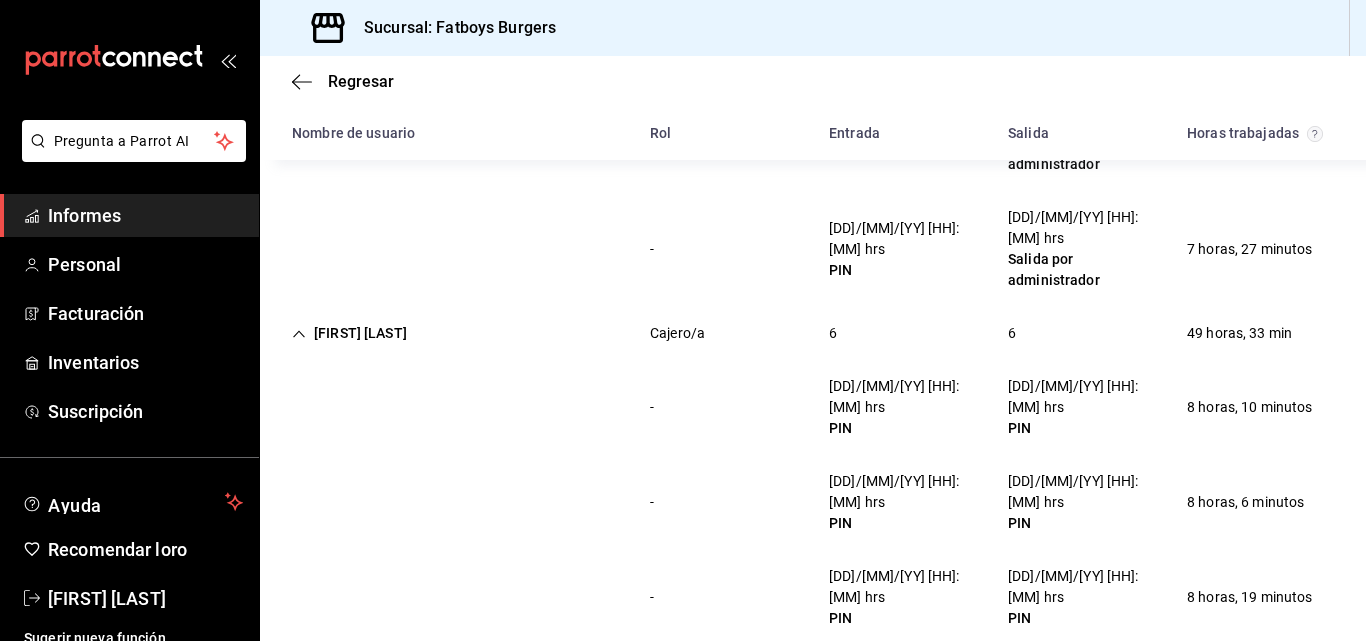 click on "[FIRST] [LAST]" at bounding box center [349, 967] 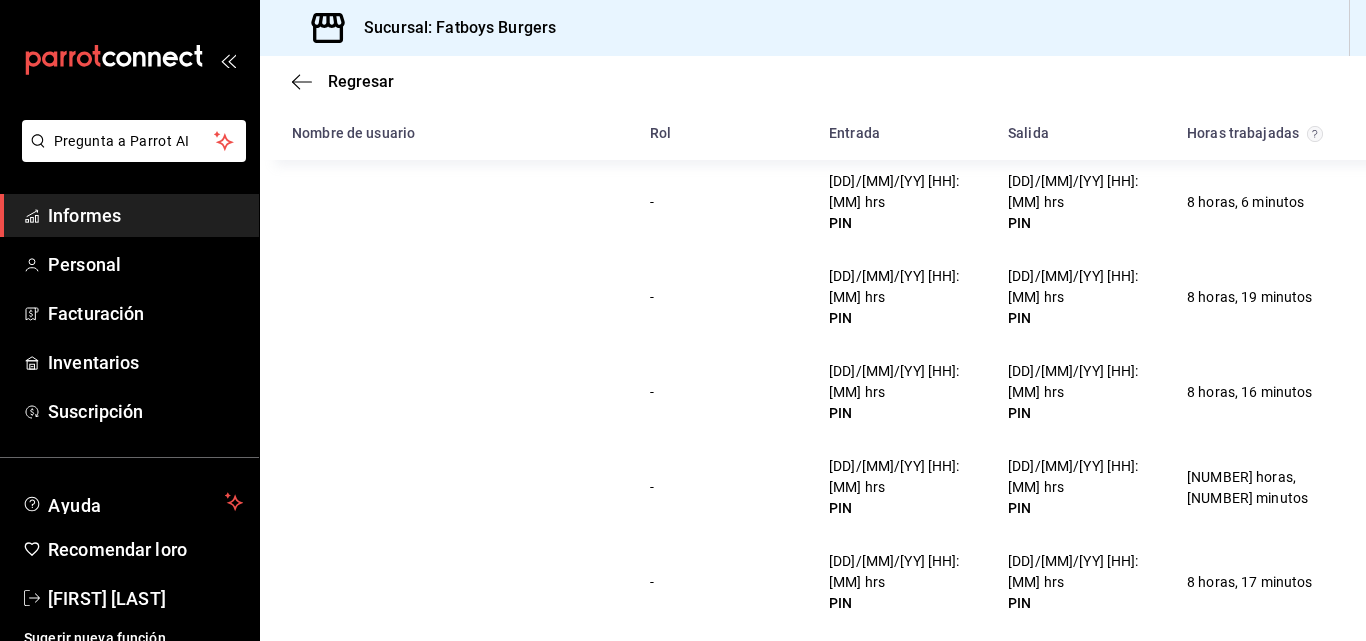 scroll, scrollTop: 2228, scrollLeft: 0, axis: vertical 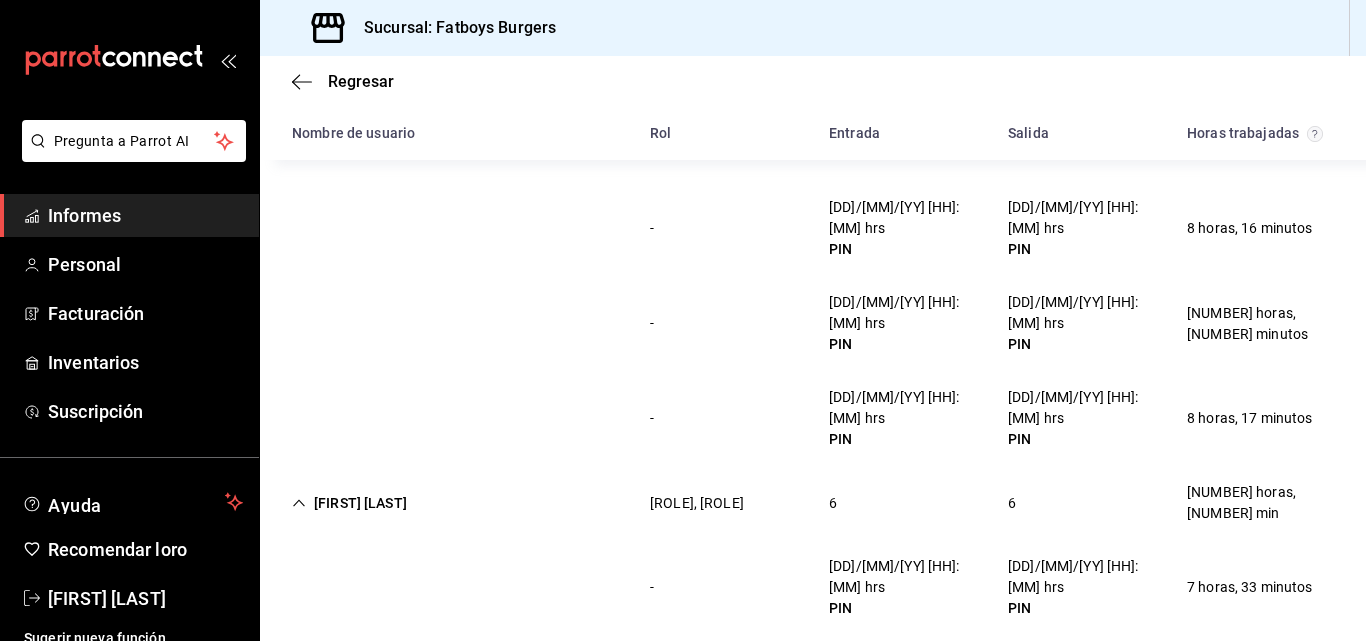 click on "[FIRST] [LAST]" at bounding box center [349, 1168] 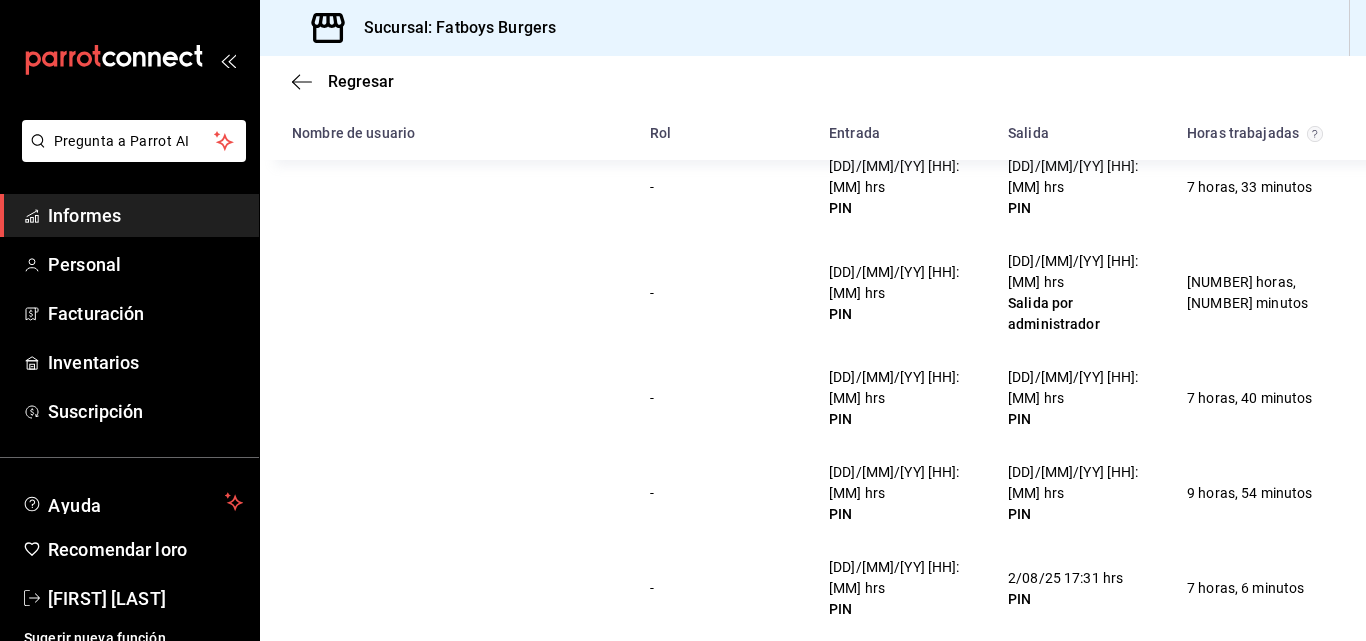 scroll, scrollTop: 2797, scrollLeft: 0, axis: vertical 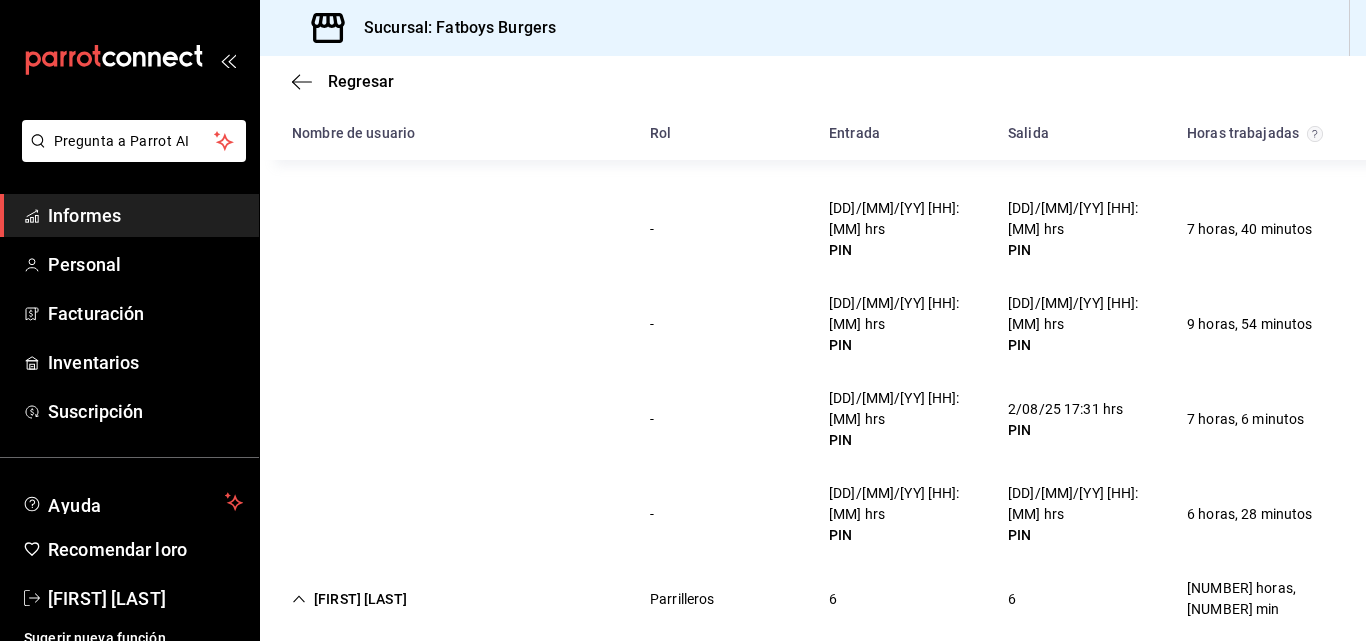 click on "[FIRST] [LAST]" at bounding box center (349, 1369) 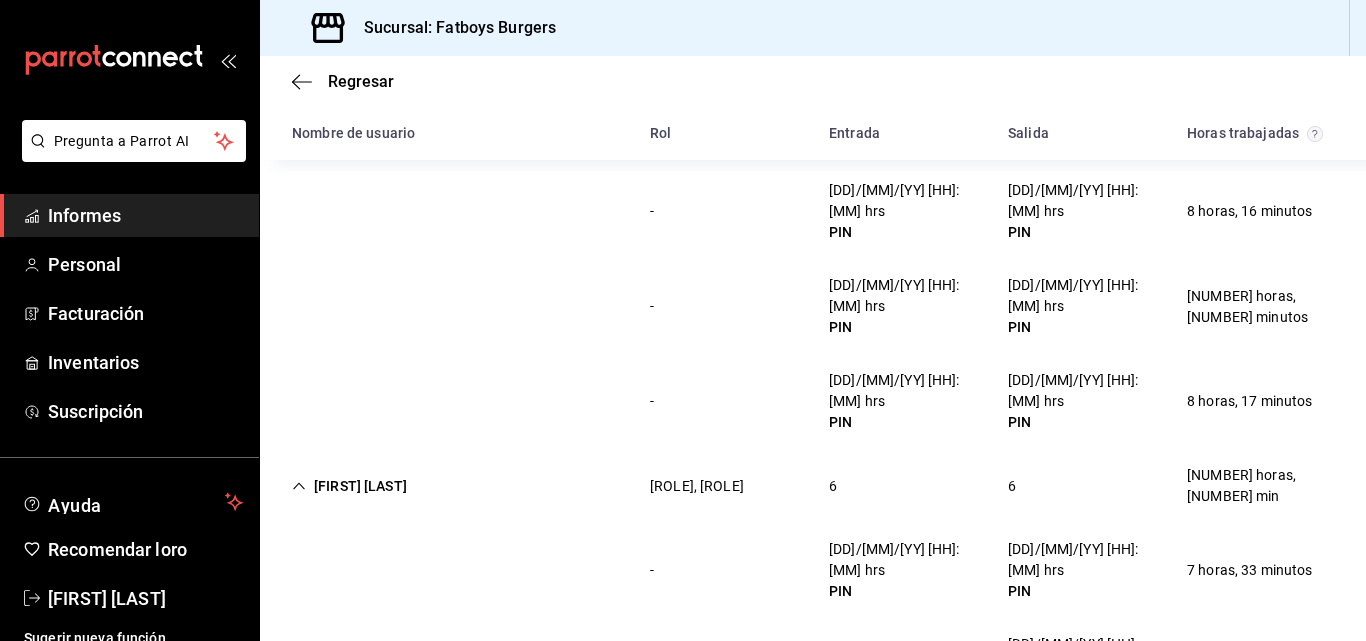 scroll, scrollTop: 2045, scrollLeft: 0, axis: vertical 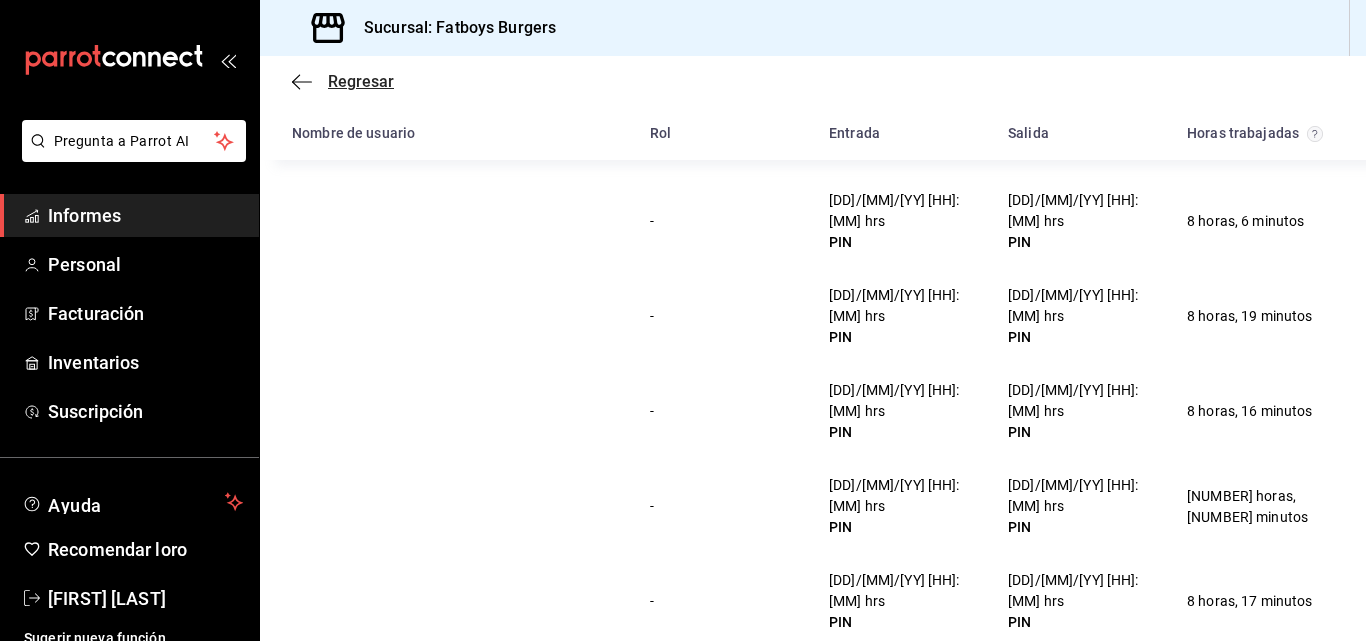 click on "Regresar" at bounding box center [343, 81] 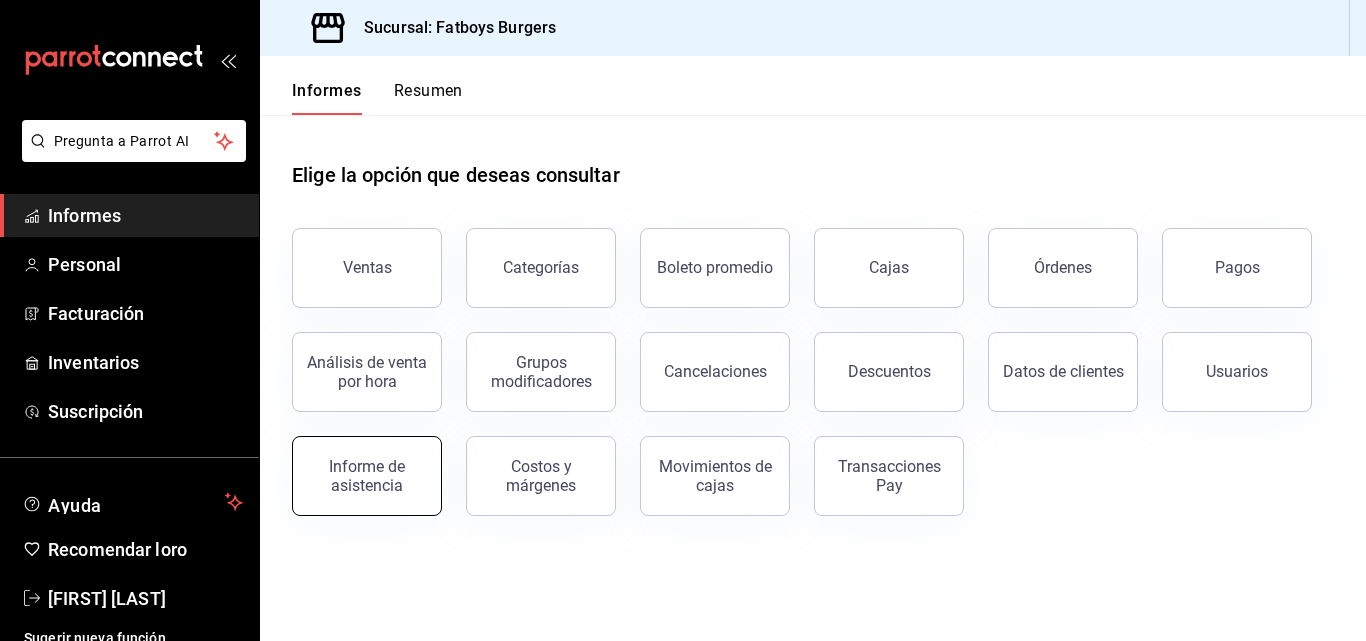click on "Informe de asistencia" at bounding box center (367, 476) 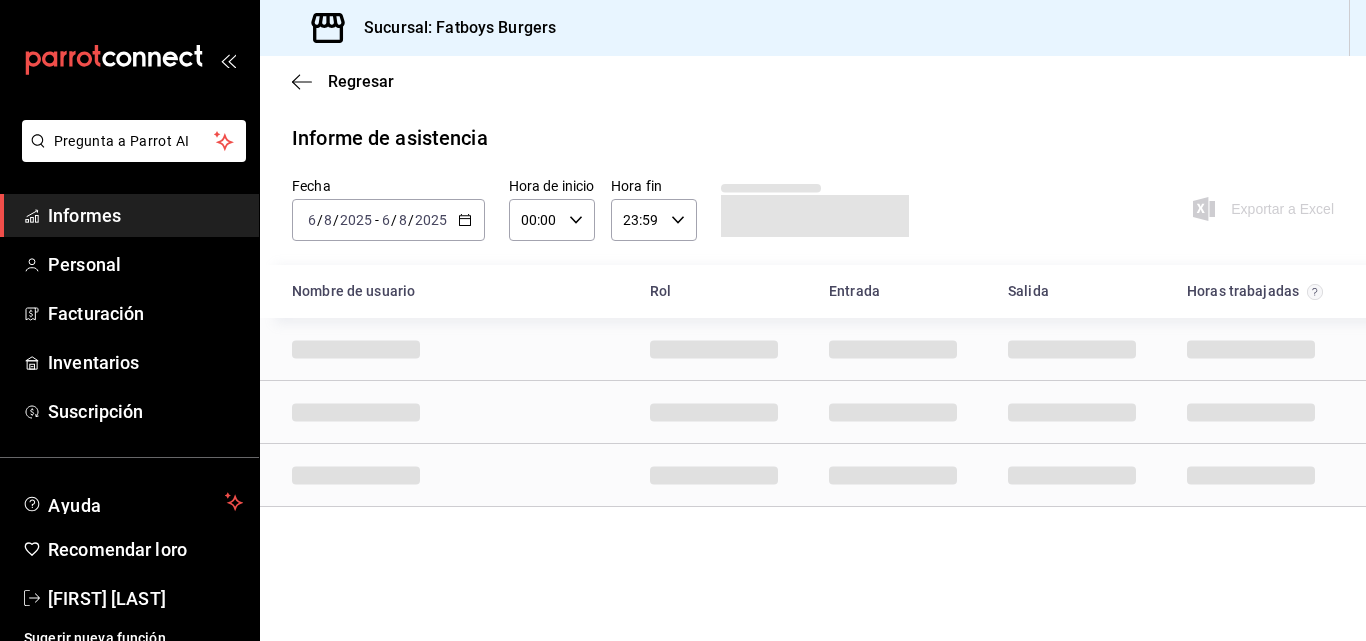 click 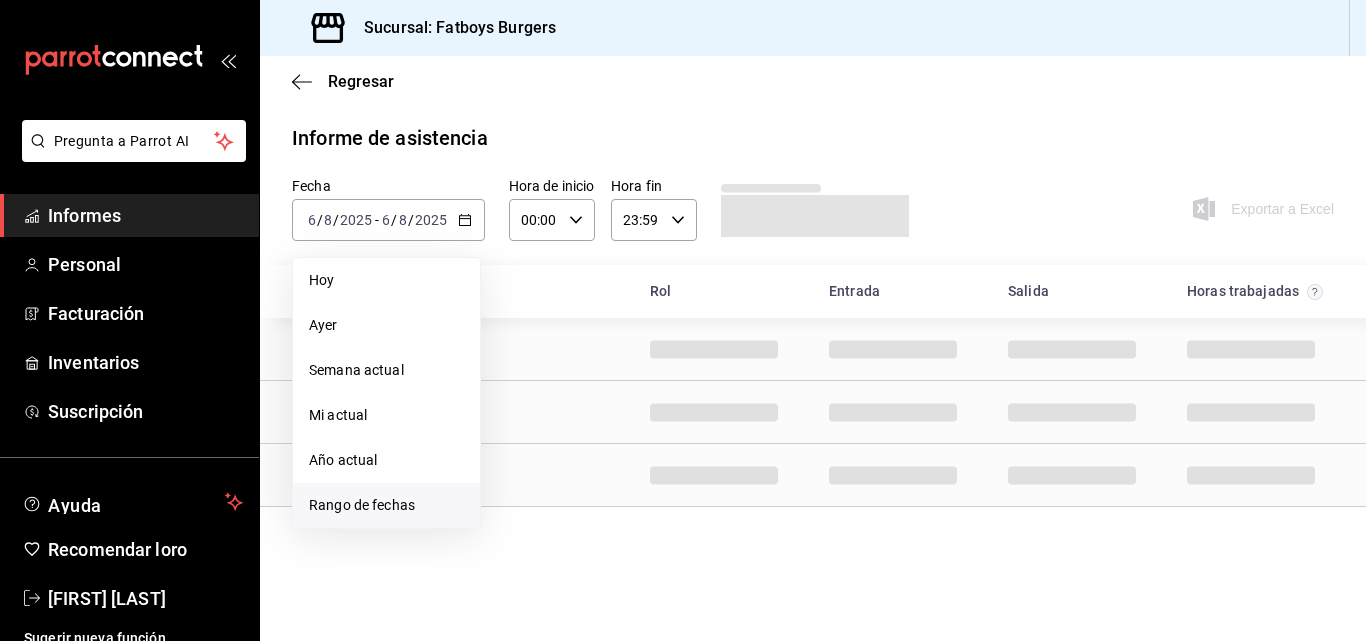 click on "Rango de fechas" at bounding box center (386, 505) 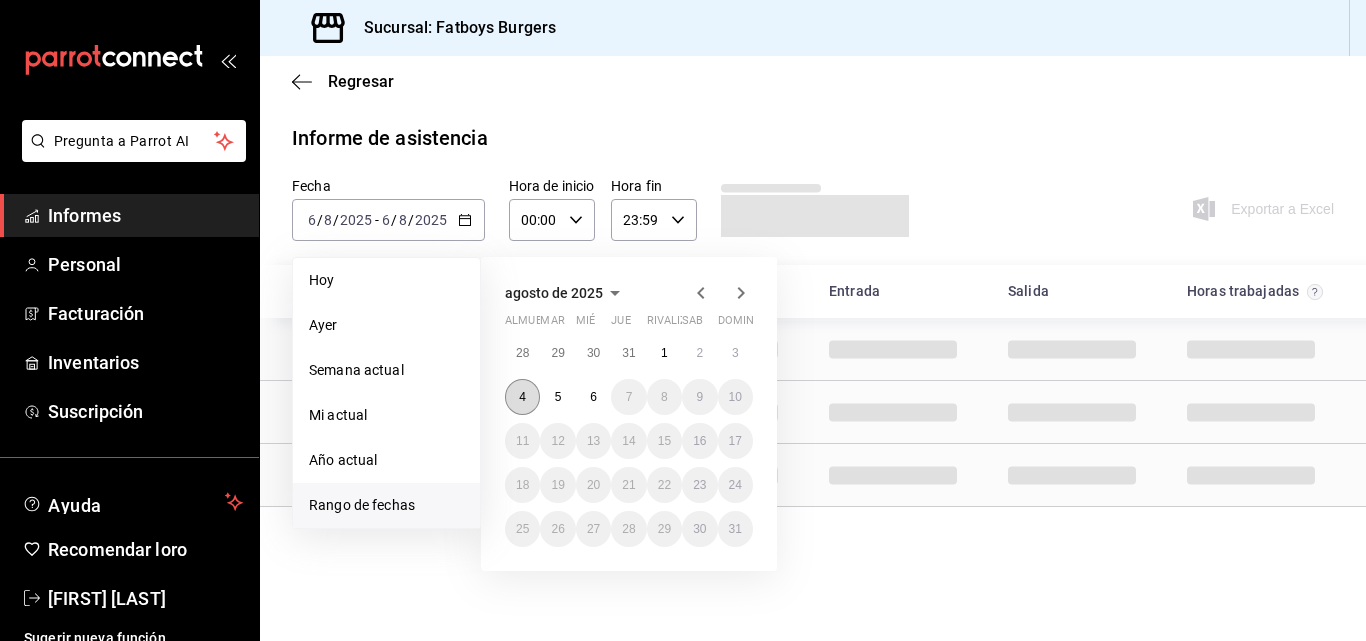 click on "4" at bounding box center [522, 397] 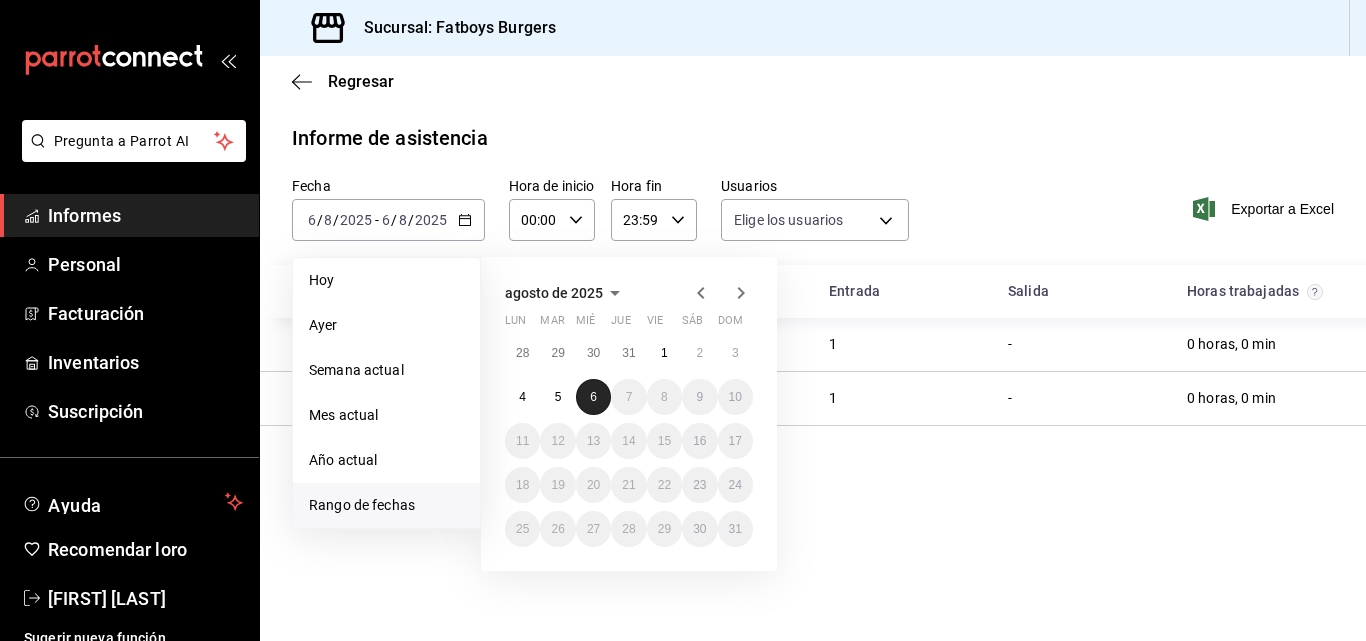 type on "[UUID],[UUID],[UUID],[UUID],[UUID],[UUID],[UUID],[UUID],[UUID],[UUID],[UUID],[UUID],[UUID],[UUID],[UUID],[UUID],[UUID],[UUID],[UUID]" 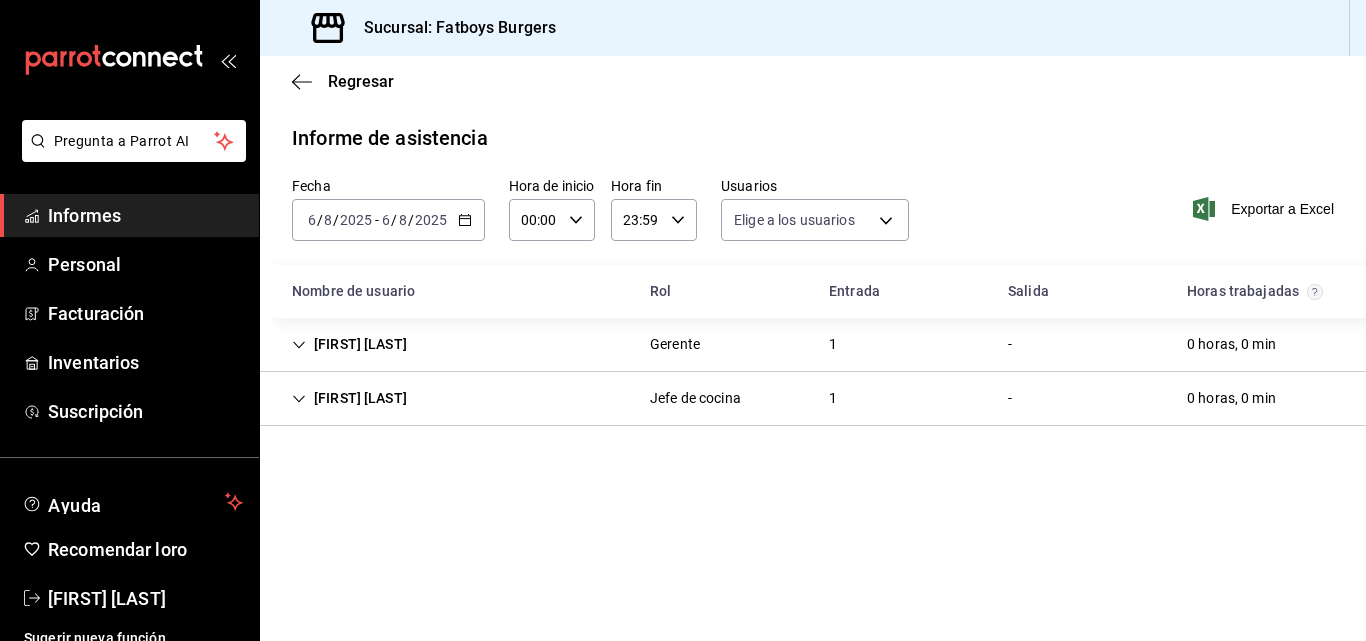 click on "[ROLE] [ROLE] [ROLE] [YYYY]-[MM]-[DD] [DD] / [MM] / [YYYY] - [YYYY]-[MM]-[DD] [DD] / [MM] / [YYYY] [ROLE] [ROLE] [ROLE] [ROLE] [UUID],[UUID],[UUID],[UUID],[UUID],[UUID],[UUID],[UUID],[UUID],[UUID],[UUID],[UUID],[UUID],[UUID],[UUID],[UUID],[UUID],[UUID],[UUID] [FIRST] [LAST] [ROLE] [NUMBER] - [NUMBER] horas, [NUMBER] min [FIRST] [LAST] [NUMBER] -" at bounding box center [813, 348] 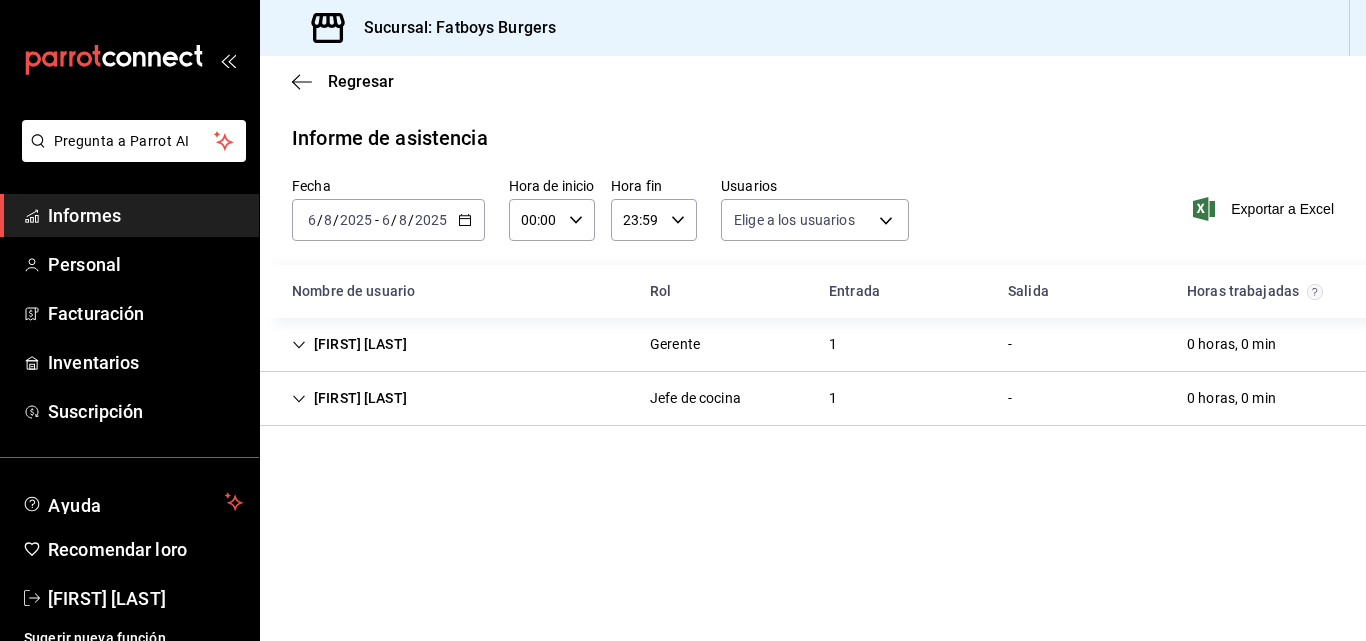 click 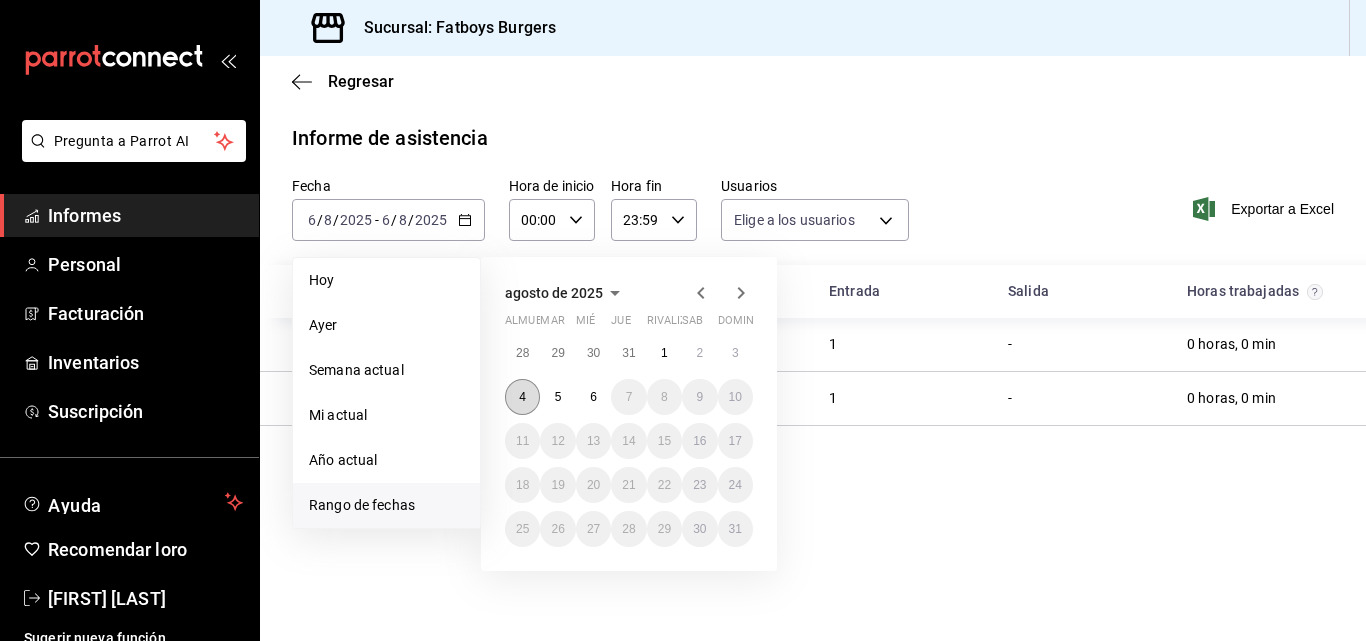 click on "4" at bounding box center [522, 397] 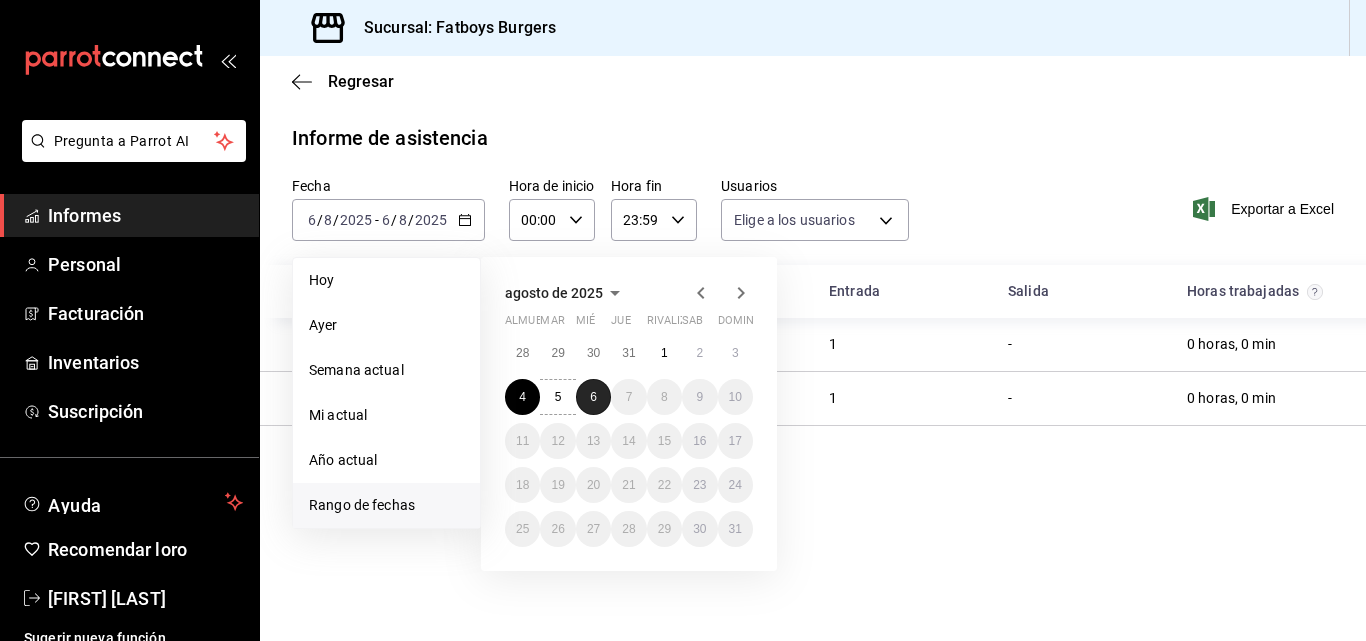 click on "6" at bounding box center (593, 397) 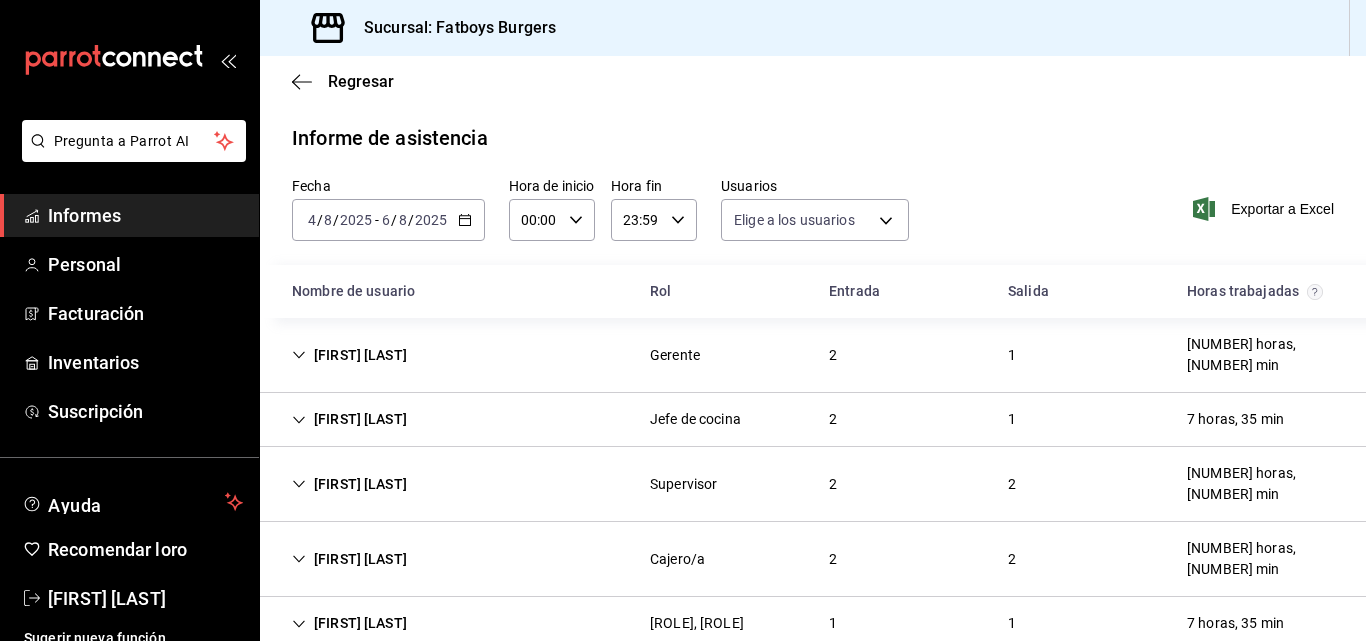 scroll, scrollTop: 87, scrollLeft: 0, axis: vertical 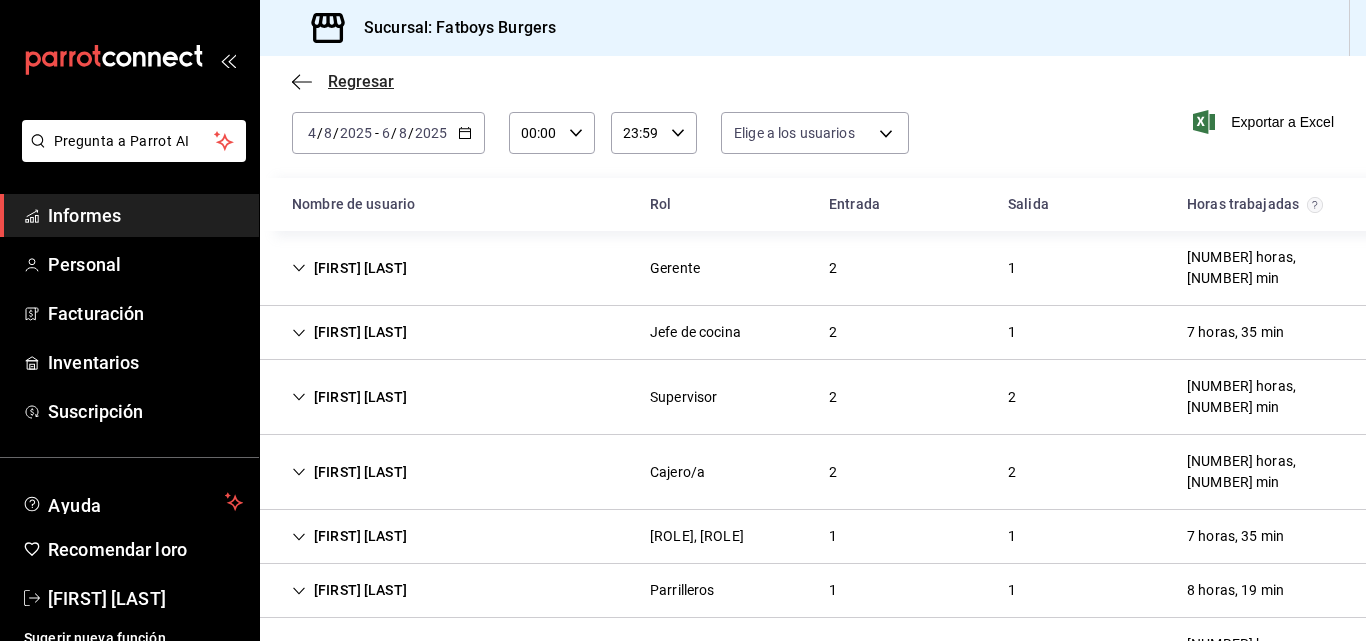 click 